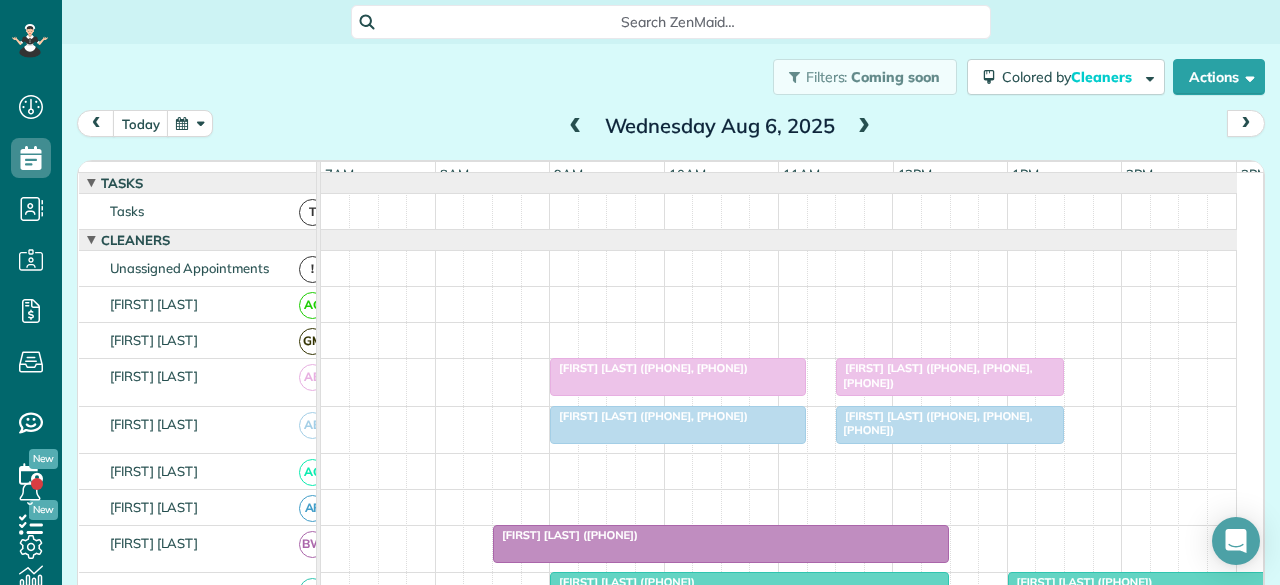 scroll, scrollTop: 0, scrollLeft: 0, axis: both 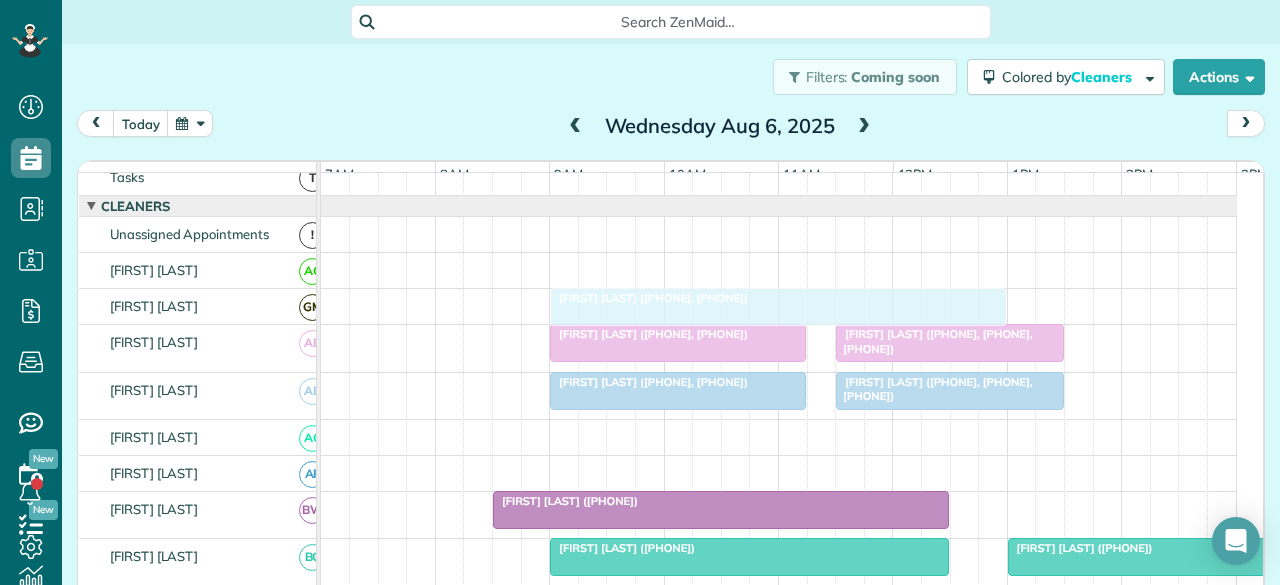 drag, startPoint x: 576, startPoint y: 409, endPoint x: 642, endPoint y: 303, distance: 124.86793 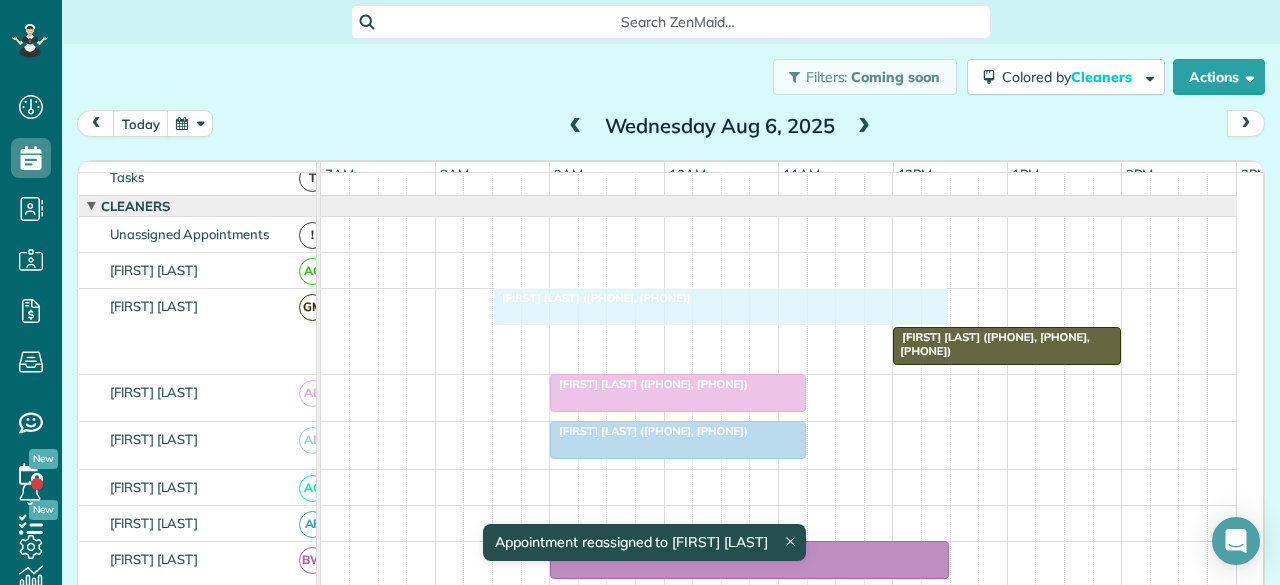 drag, startPoint x: 720, startPoint y: 301, endPoint x: 668, endPoint y: 304, distance: 52.086468 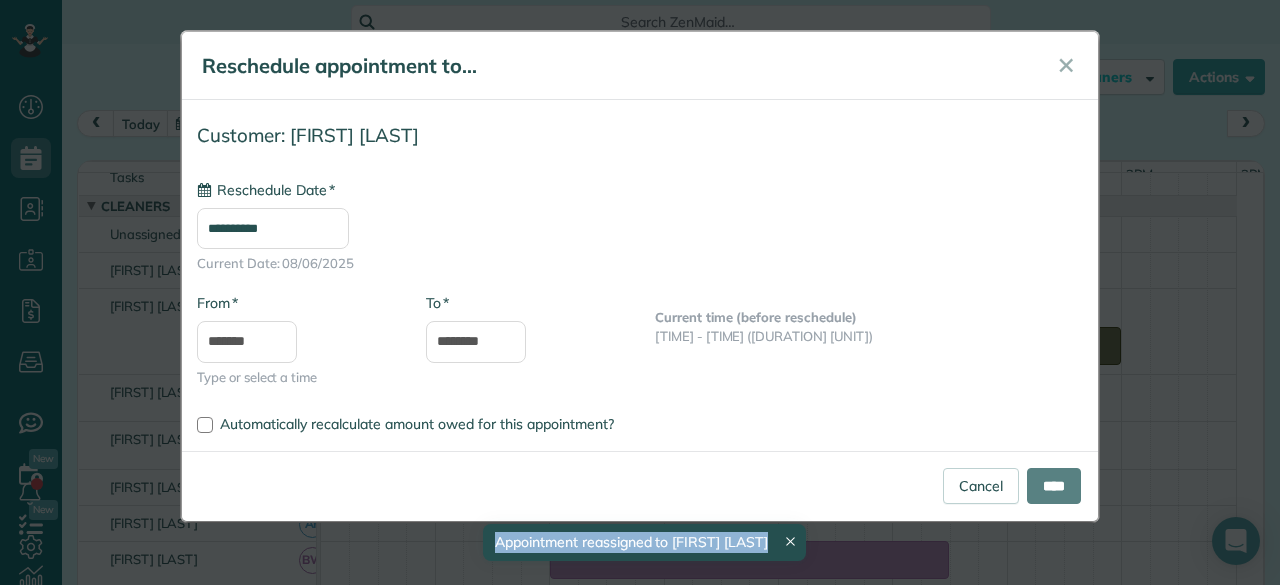 type on "**********" 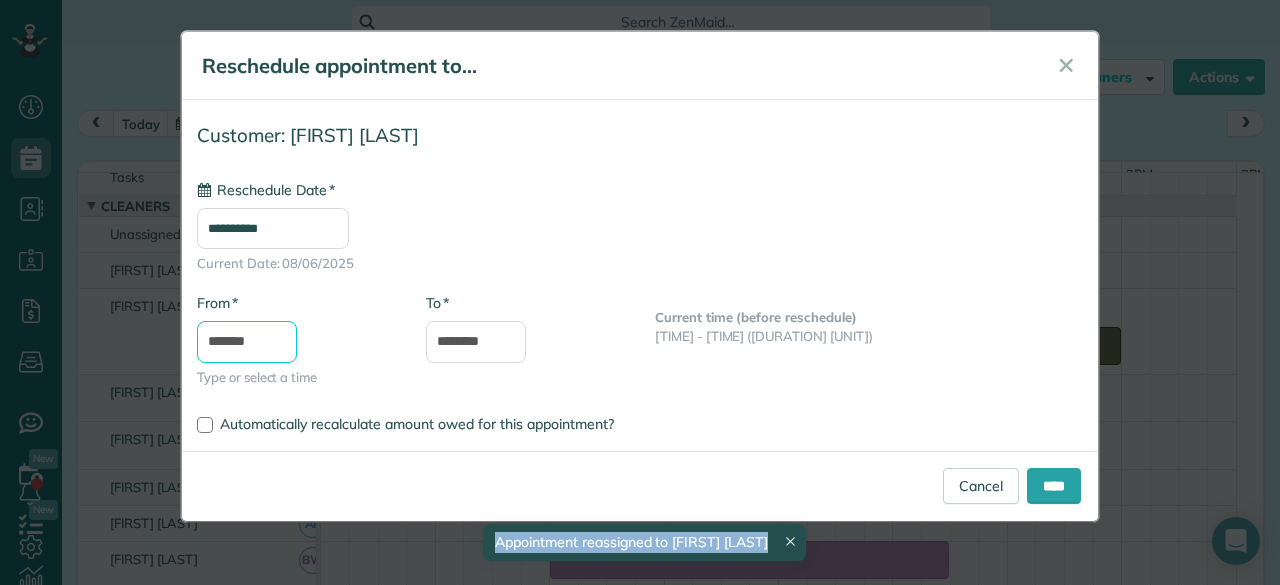 click on "*******" at bounding box center [247, 342] 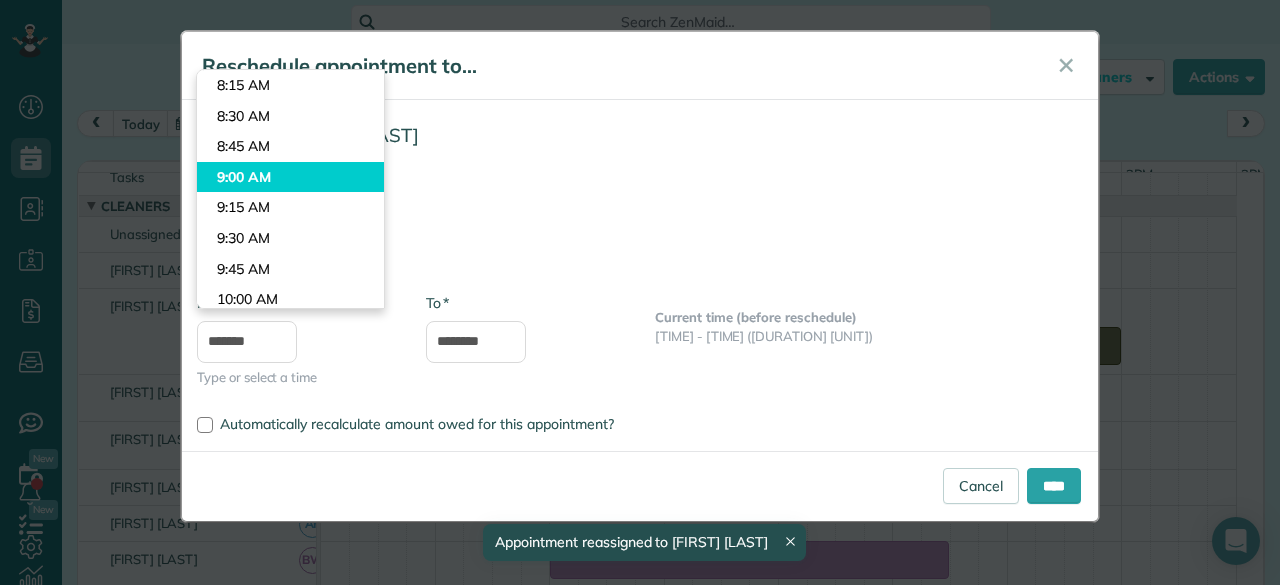 type on "*******" 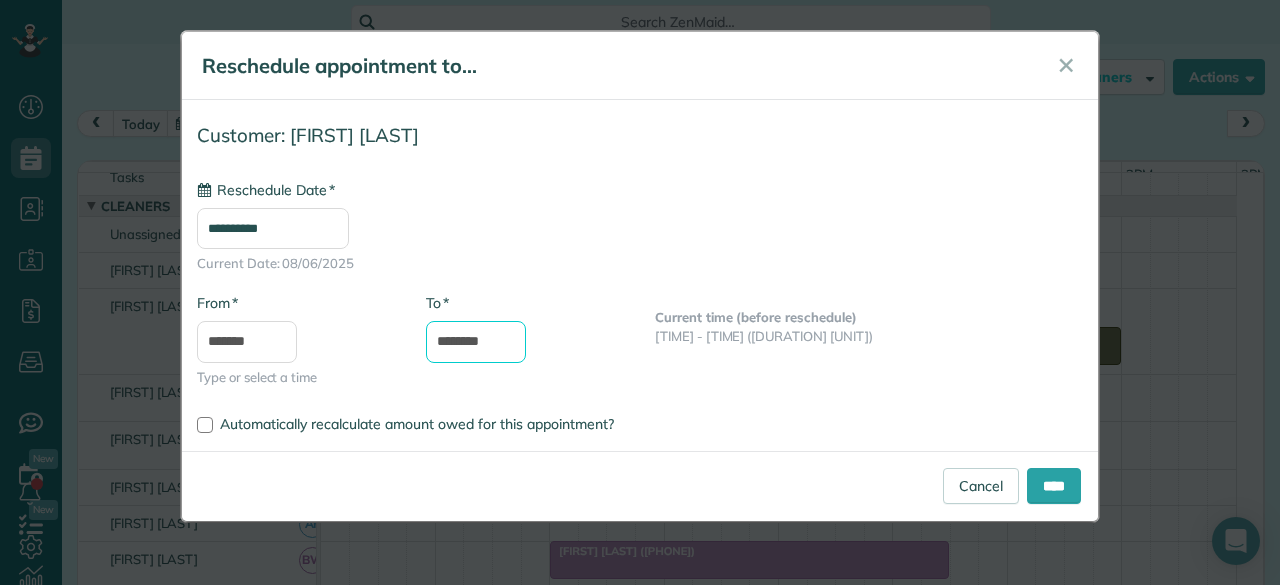 click on "********" at bounding box center [476, 342] 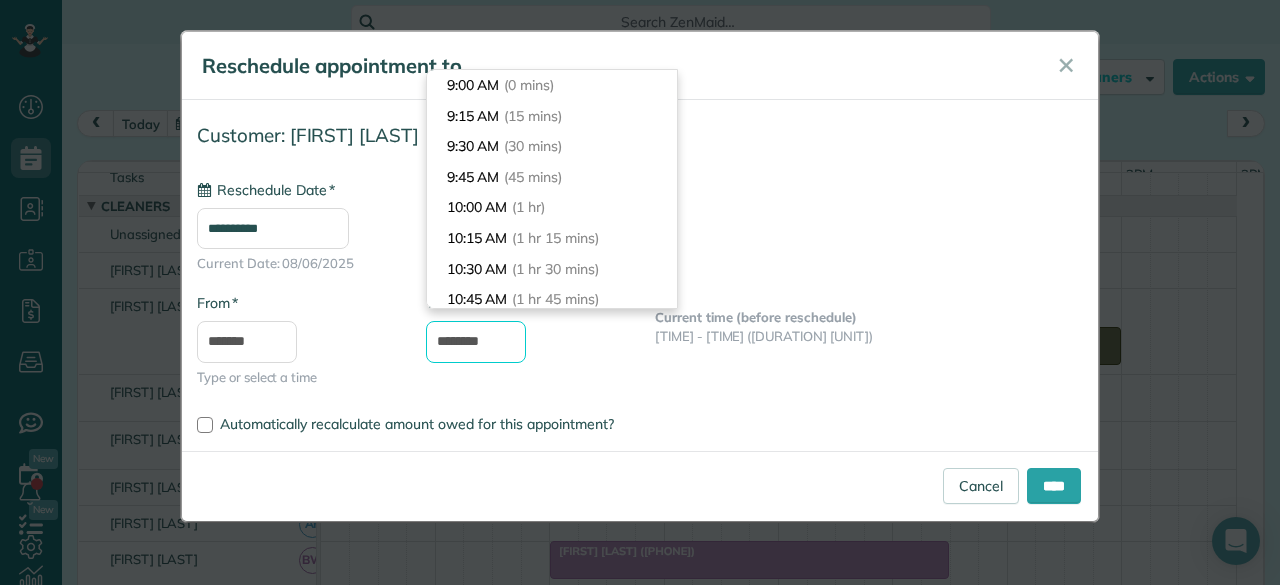 drag, startPoint x: 470, startPoint y: 341, endPoint x: 416, endPoint y: 342, distance: 54.00926 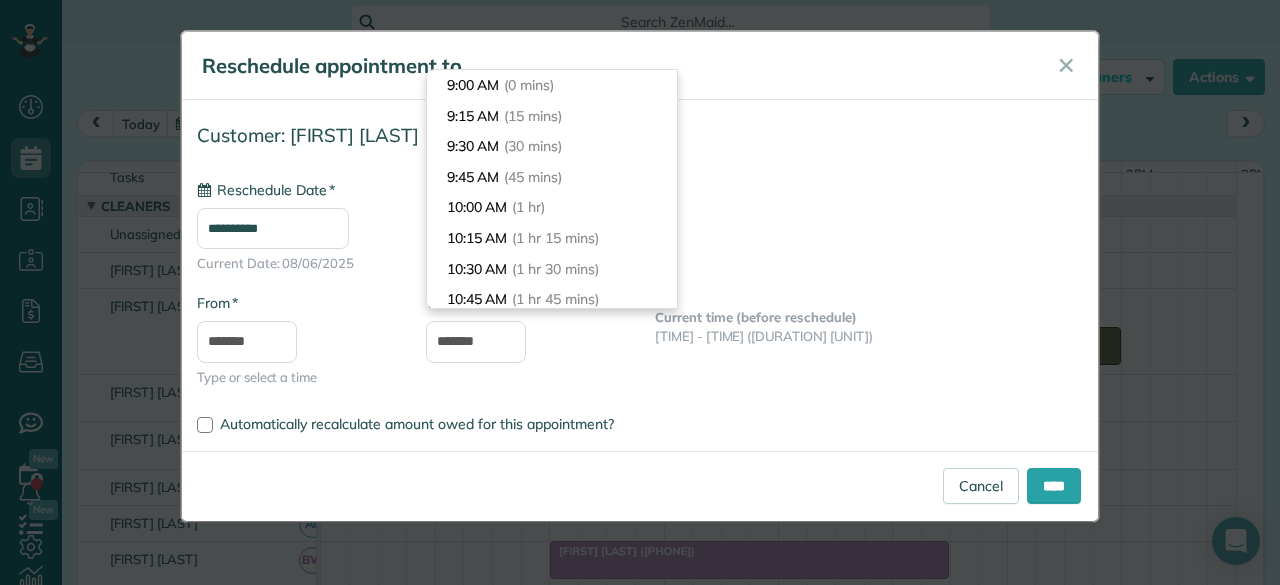 type on "********" 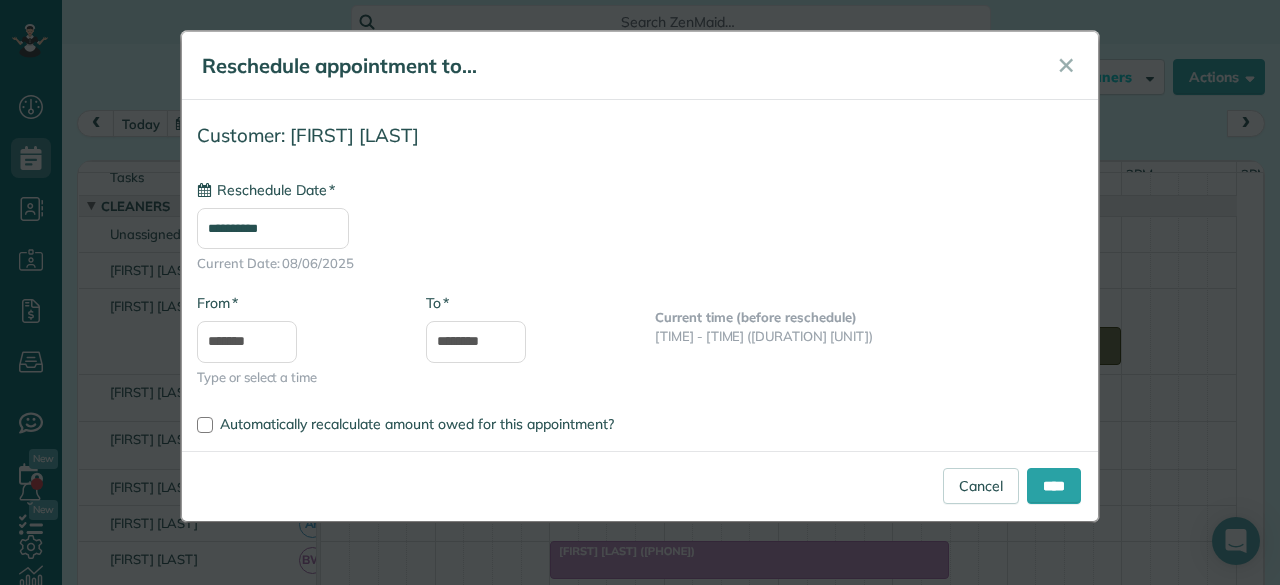 click on "*  To ********" at bounding box center (525, 338) 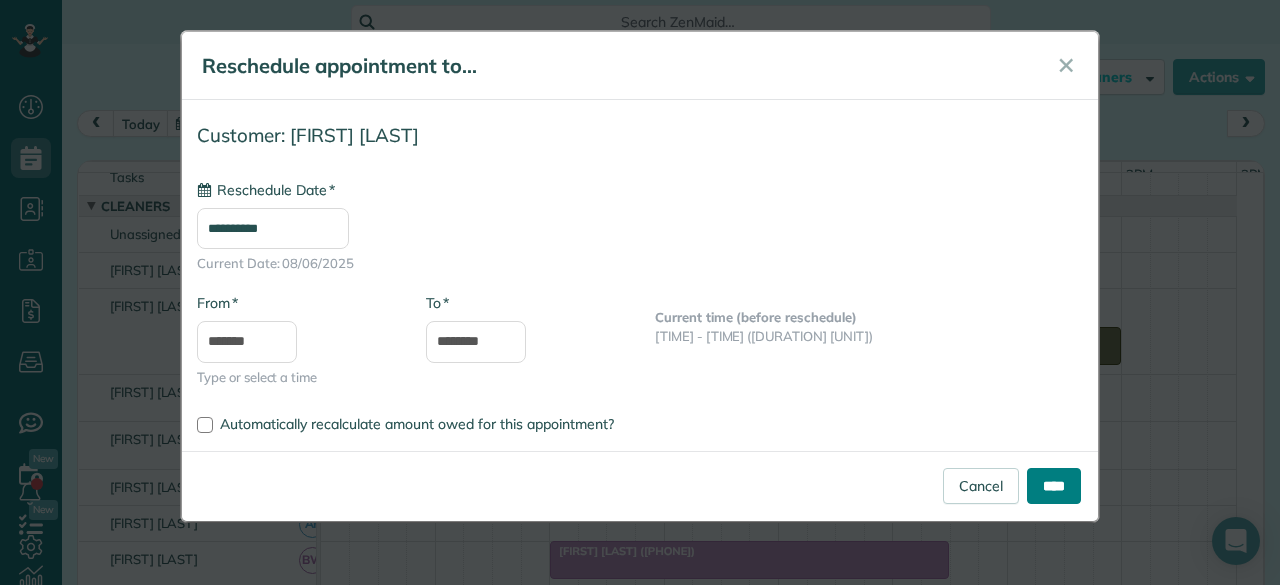 click on "****" at bounding box center (1054, 486) 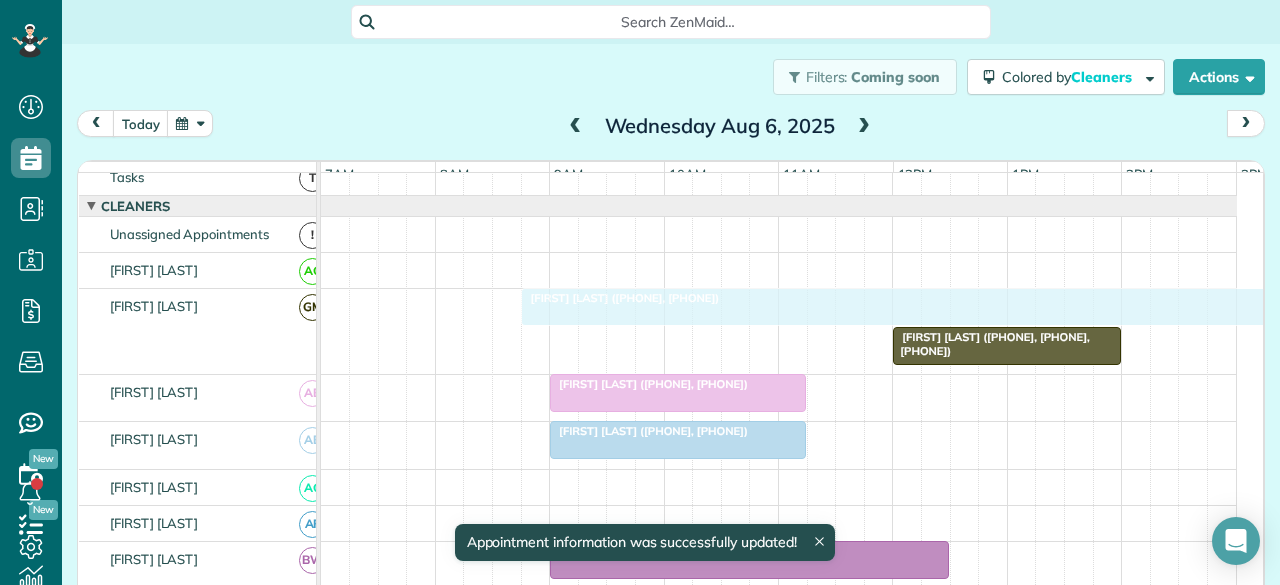 drag, startPoint x: 762, startPoint y: 310, endPoint x: 722, endPoint y: 312, distance: 40.04997 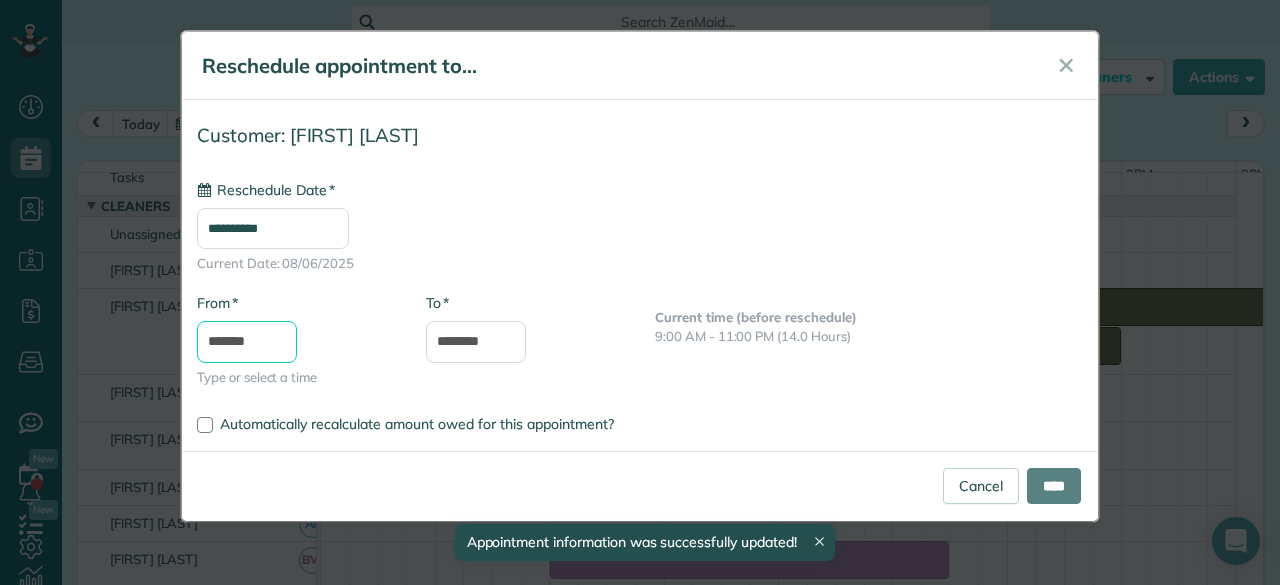 click on "*******" at bounding box center (247, 342) 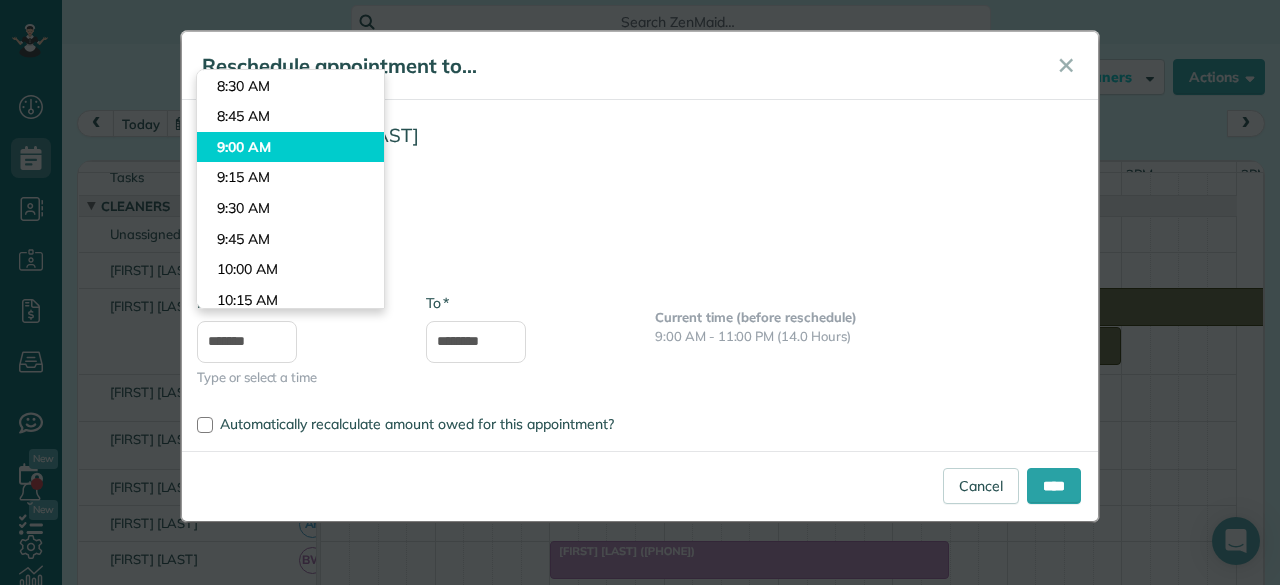 type on "*******" 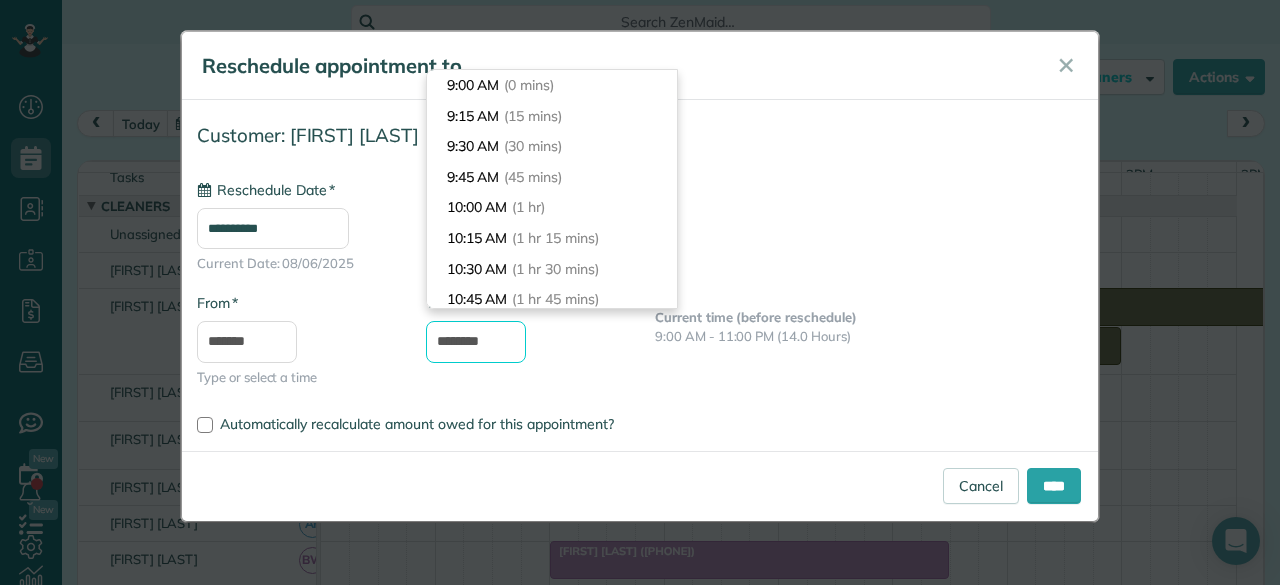 drag, startPoint x: 499, startPoint y: 341, endPoint x: 404, endPoint y: 337, distance: 95.084175 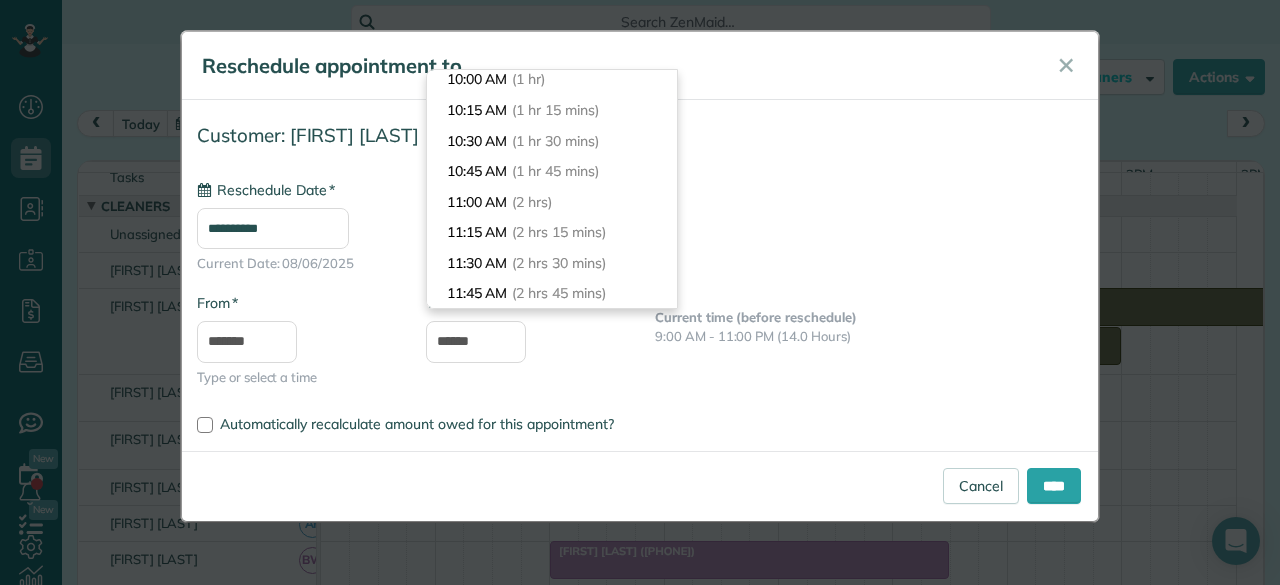 type on "********" 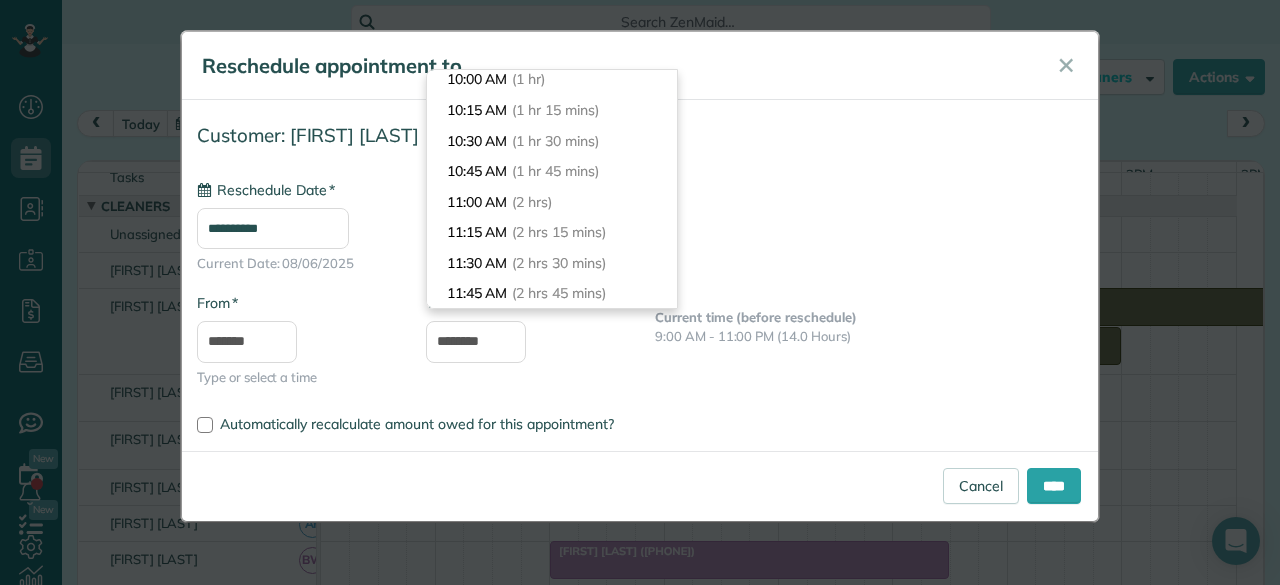click on "*  To ********" at bounding box center [525, 338] 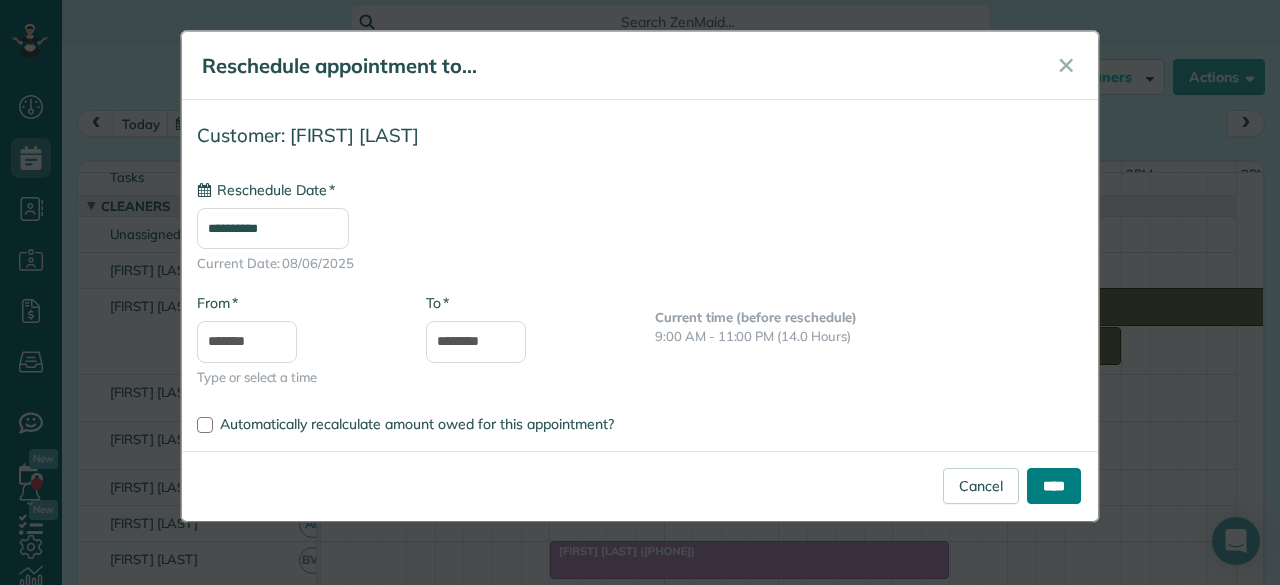click on "****" at bounding box center [1054, 486] 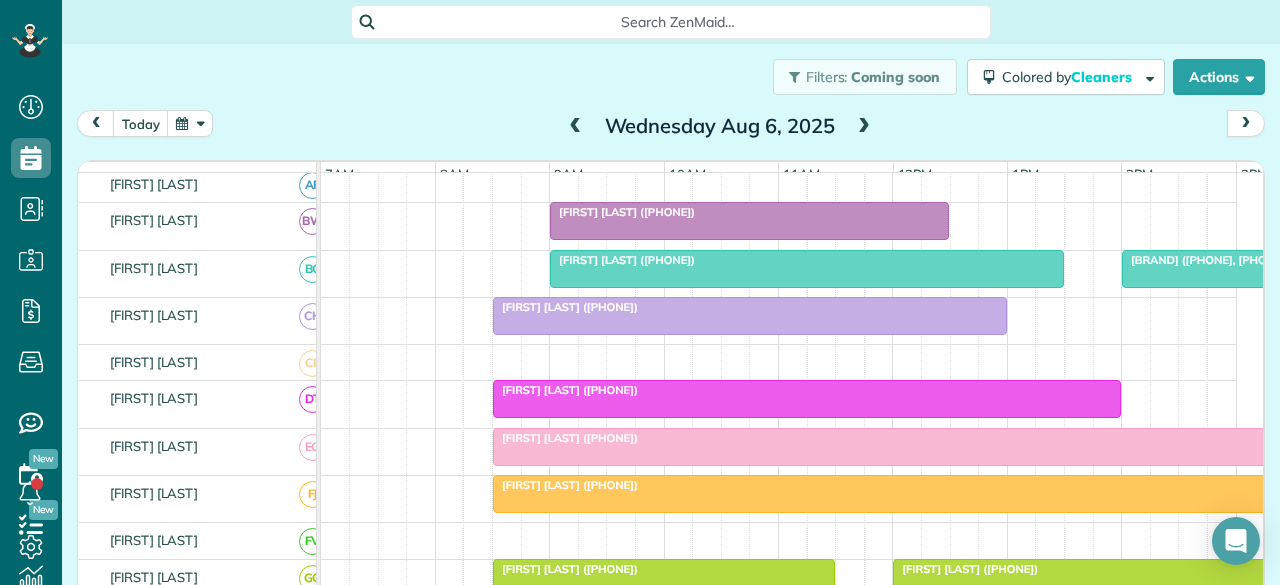 click on "Wednesday Aug 6, 2025" at bounding box center (720, 126) 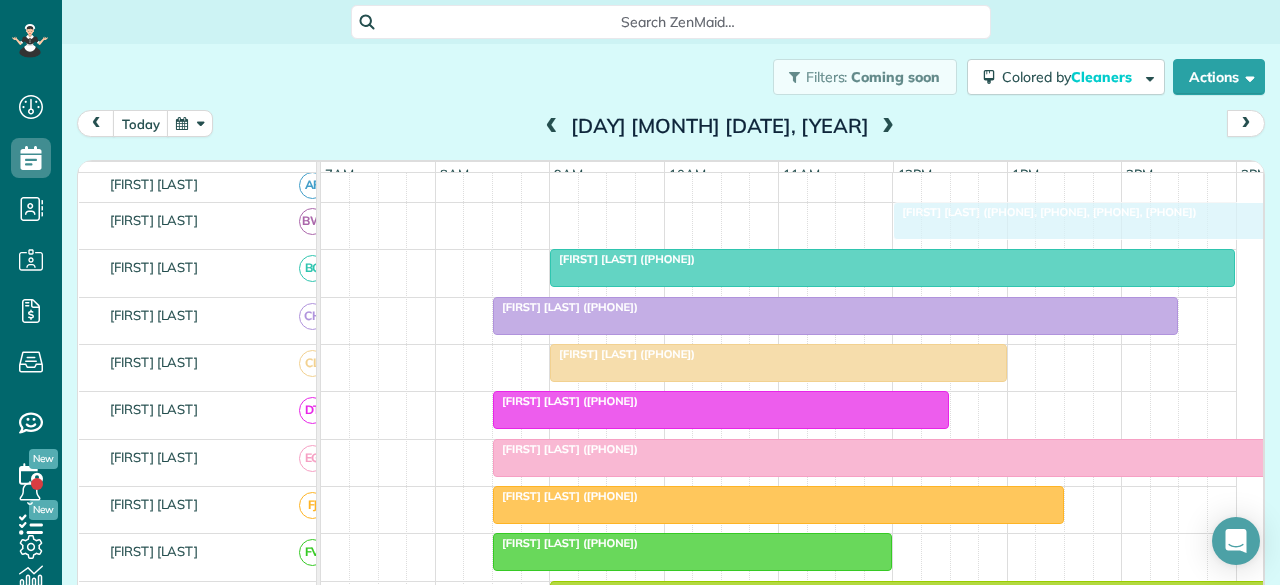 drag, startPoint x: 801, startPoint y: 224, endPoint x: 904, endPoint y: 222, distance: 103.01942 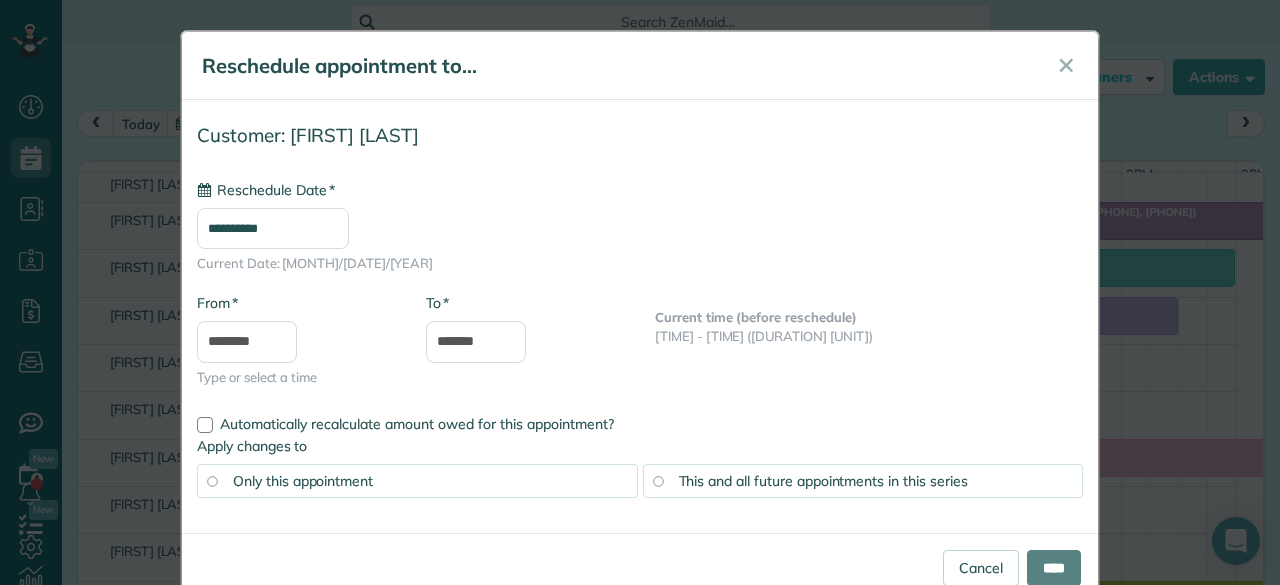 type on "**********" 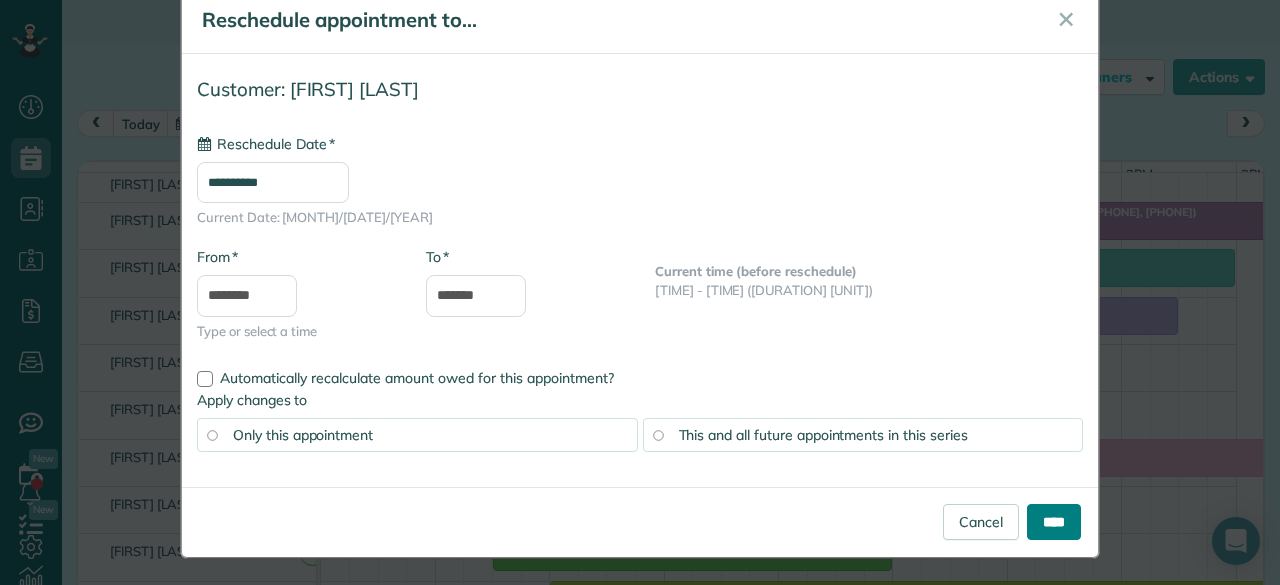click on "****" at bounding box center (1054, 522) 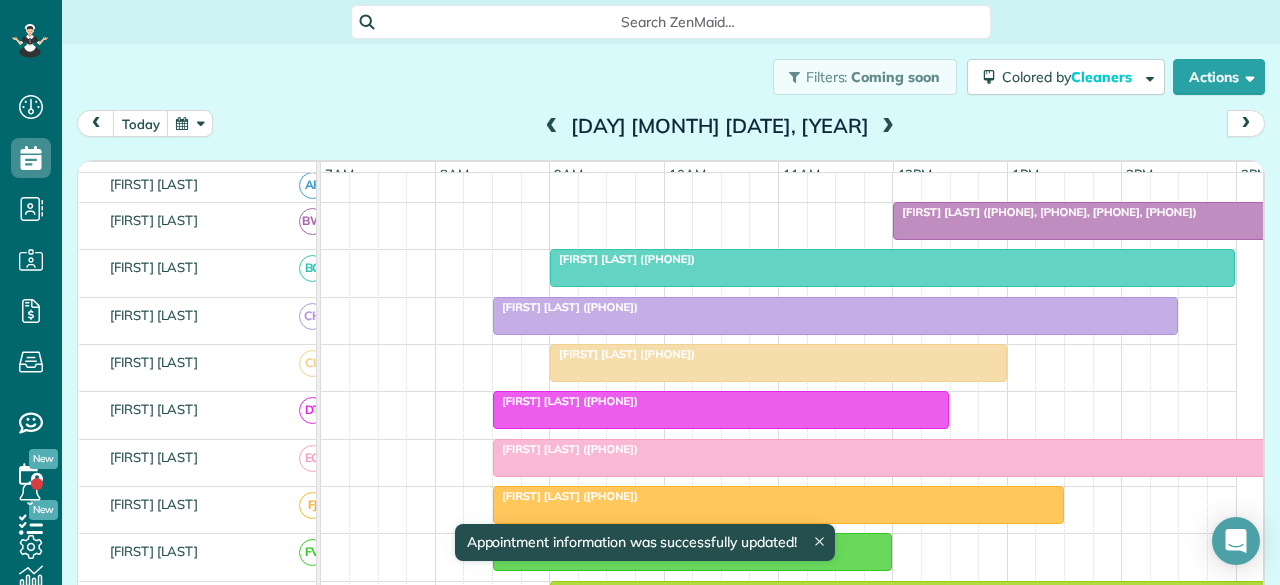 click at bounding box center (552, 127) 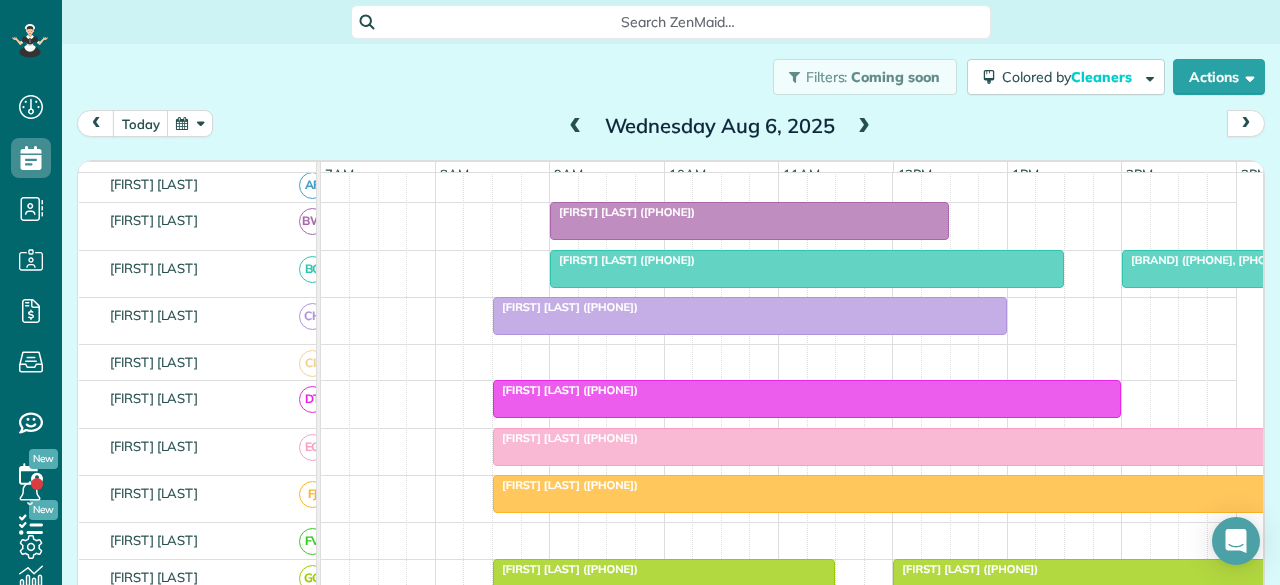 scroll, scrollTop: 417, scrollLeft: 0, axis: vertical 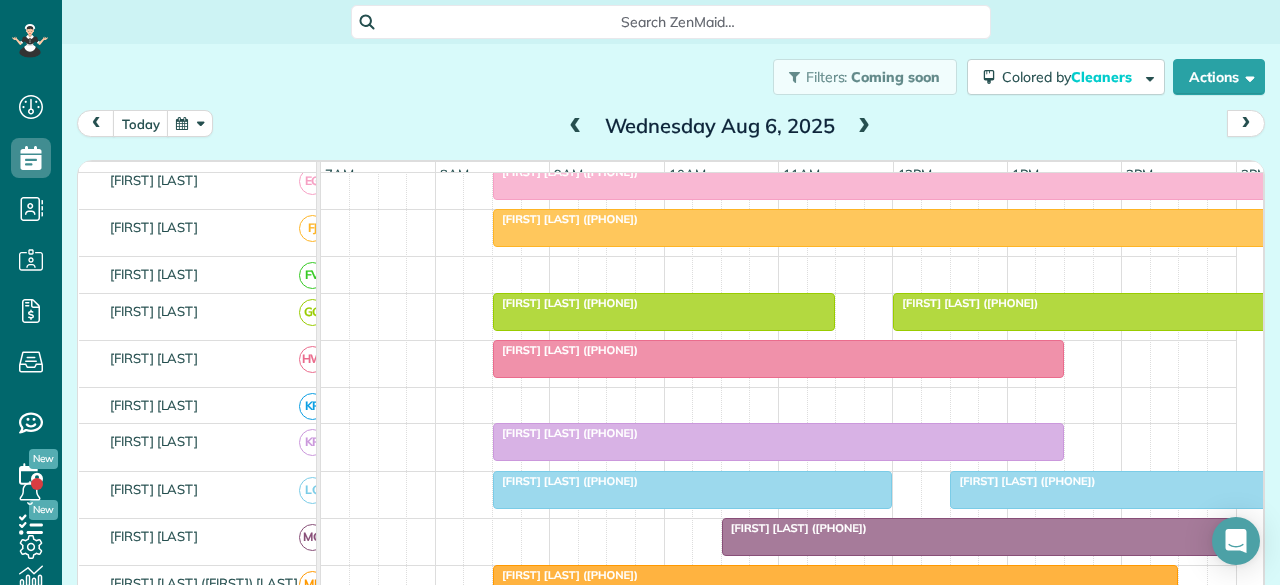 click at bounding box center [864, 127] 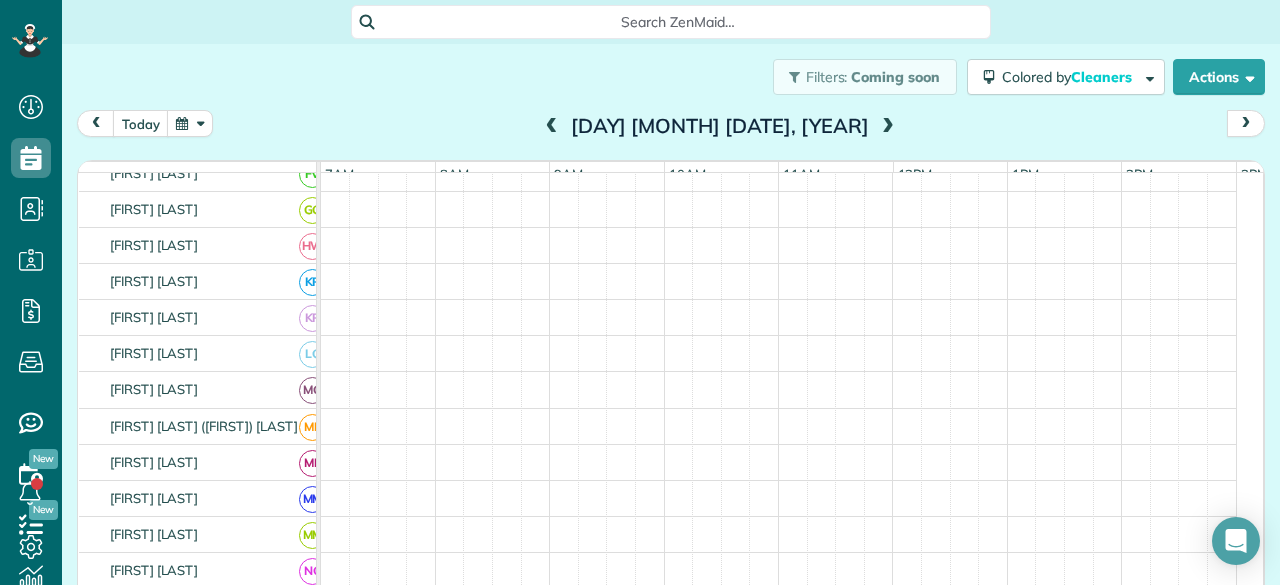 scroll, scrollTop: 510, scrollLeft: 0, axis: vertical 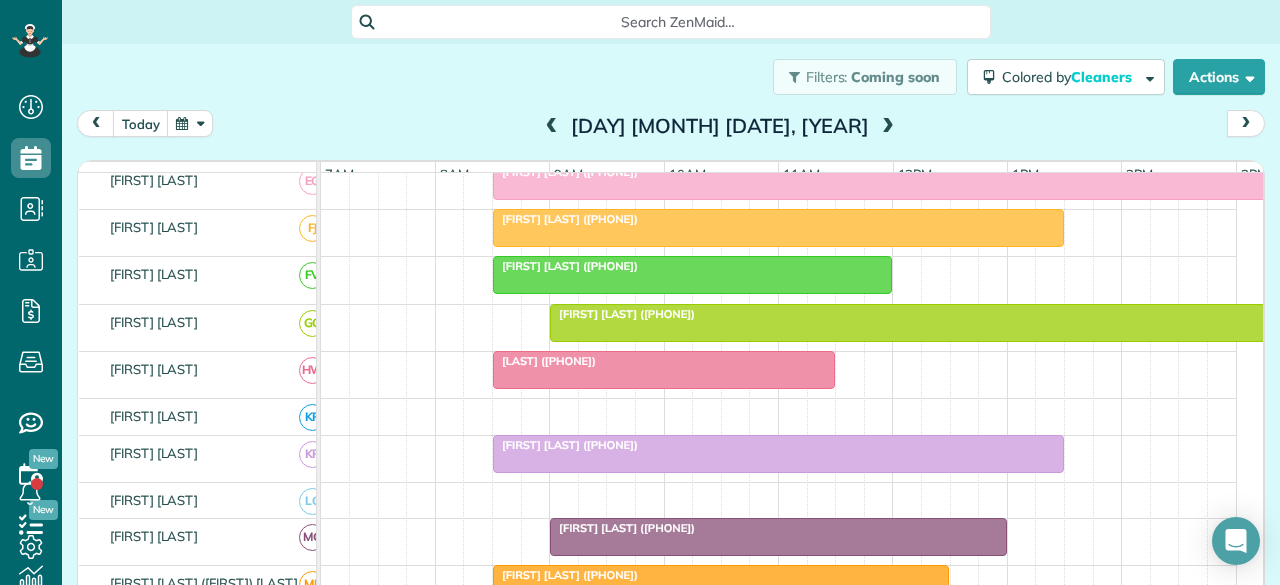 click at bounding box center [552, 127] 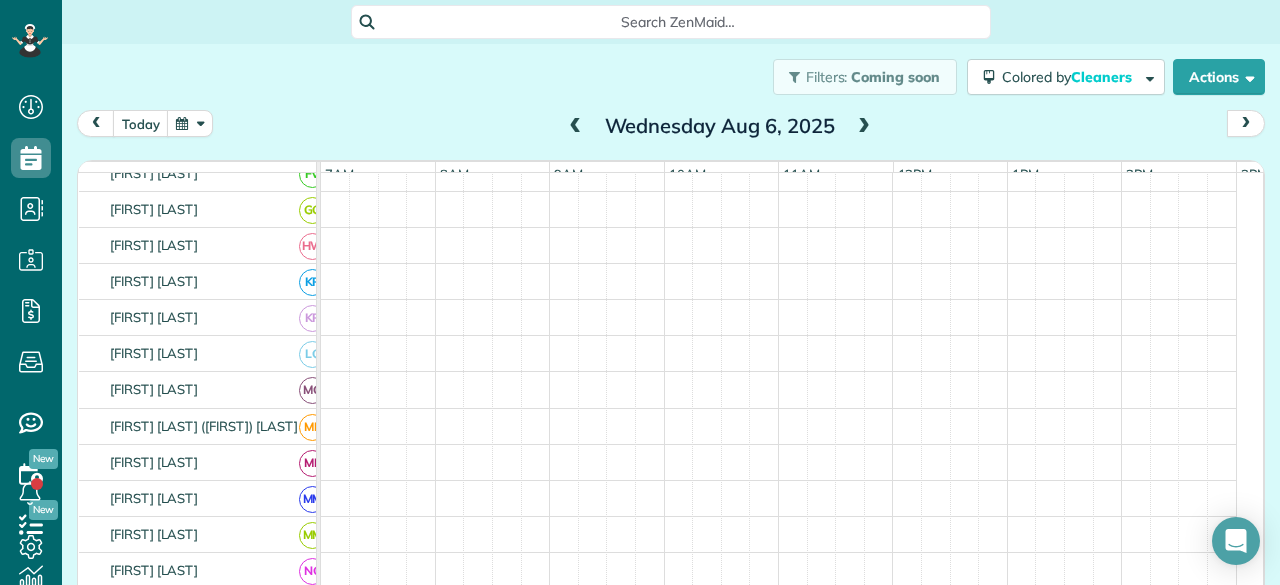 scroll, scrollTop: 510, scrollLeft: 0, axis: vertical 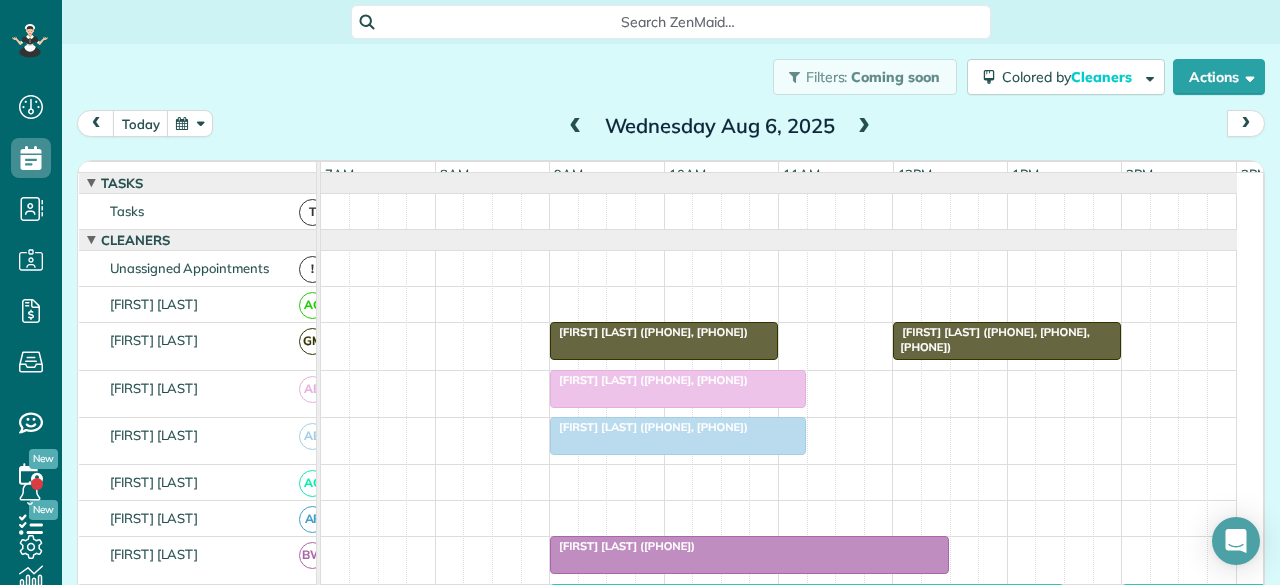 click on "[FIRST] [LAST] ([PHONE], [PHONE])" at bounding box center (649, 332) 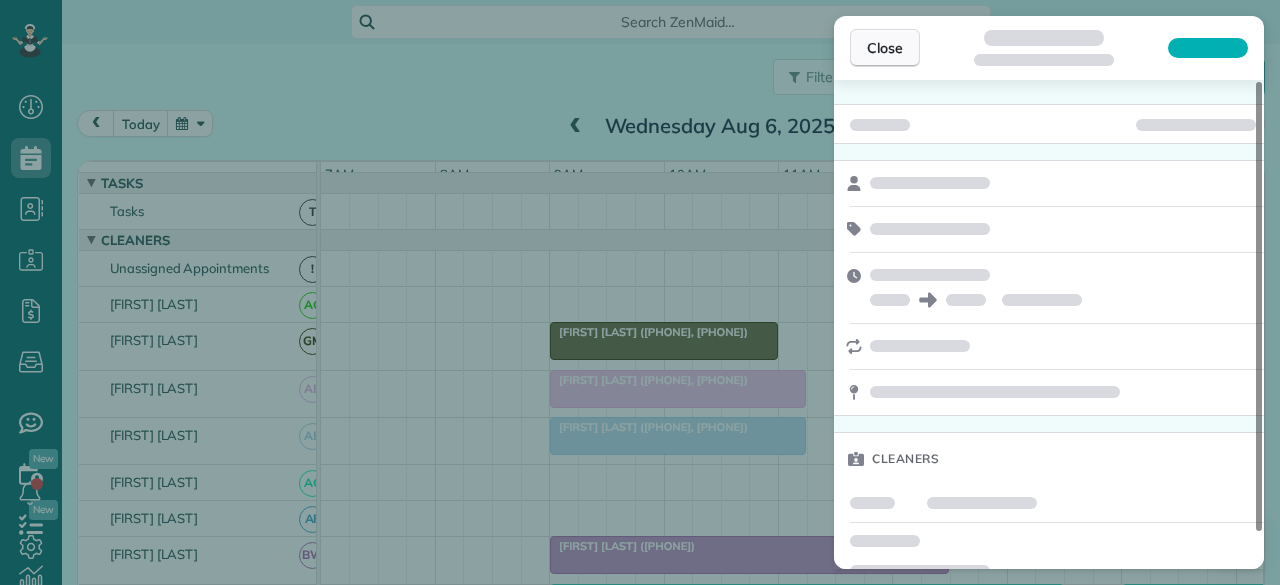 click on "Close" at bounding box center [885, 48] 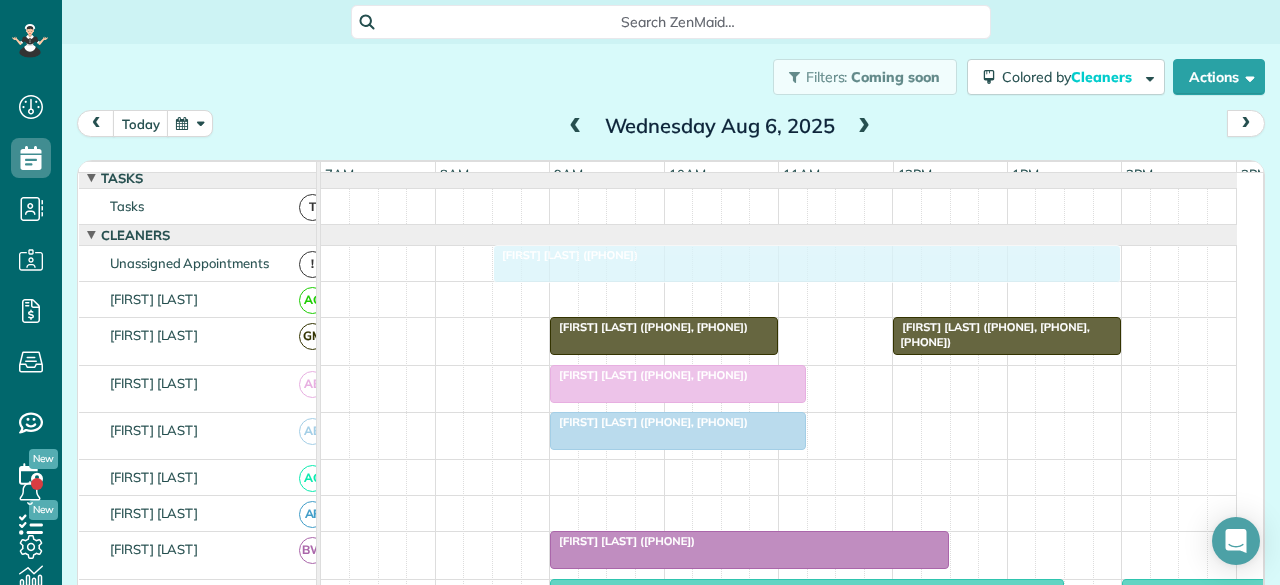 drag, startPoint x: 613, startPoint y: 342, endPoint x: 615, endPoint y: 262, distance: 80.024994 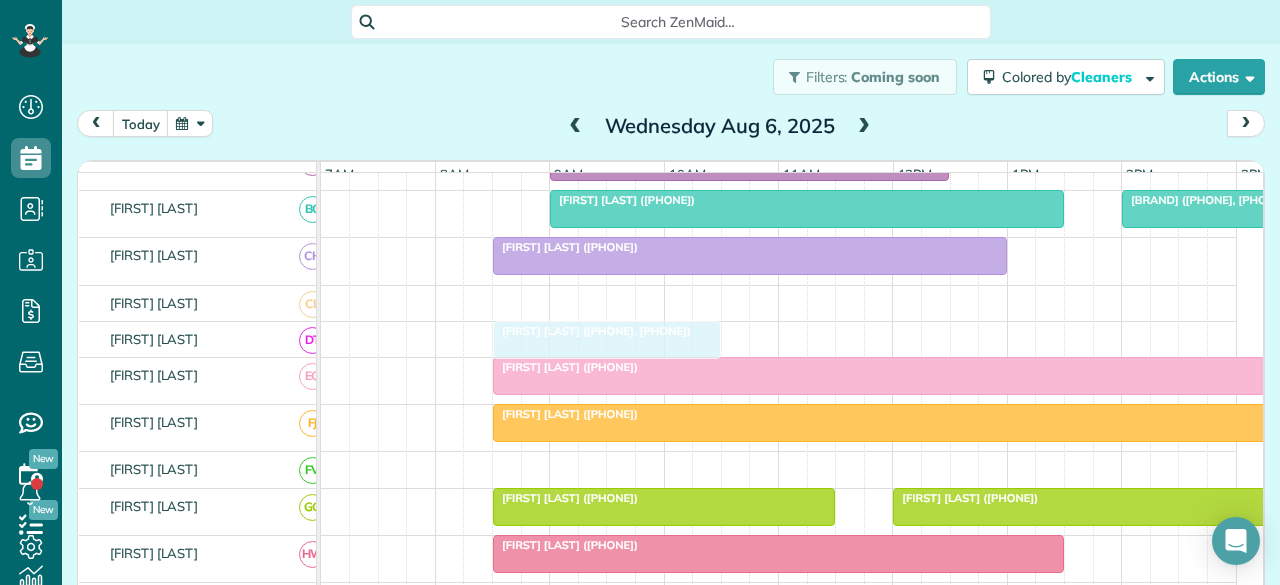 drag, startPoint x: 598, startPoint y: 351, endPoint x: 551, endPoint y: 350, distance: 47.010635 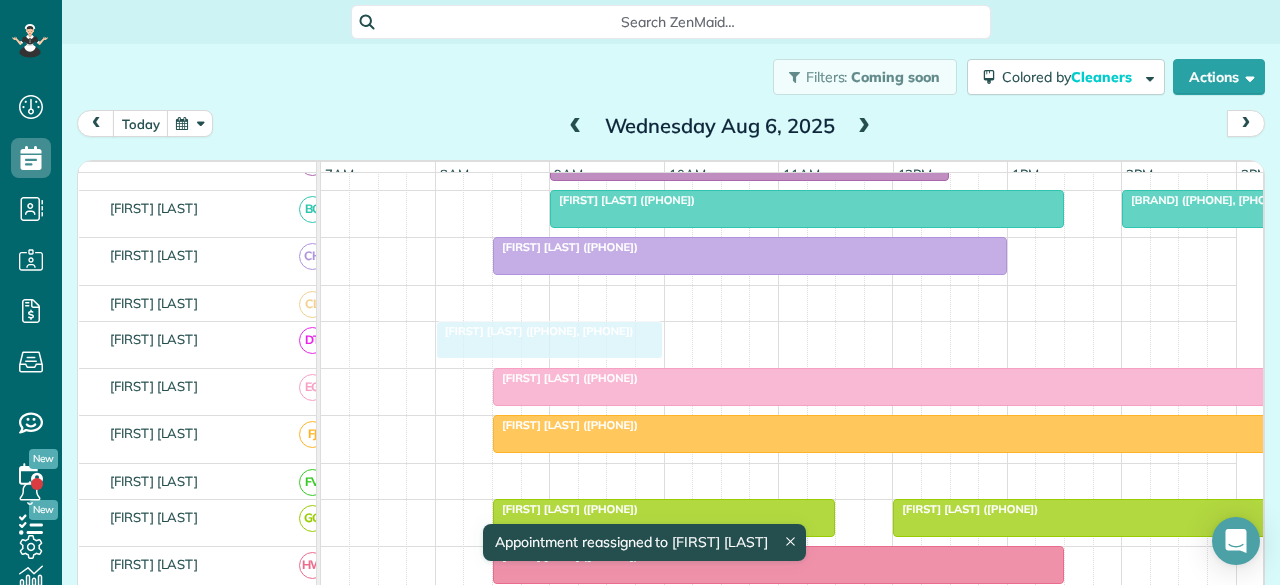 drag, startPoint x: 636, startPoint y: 344, endPoint x: 591, endPoint y: 339, distance: 45.276924 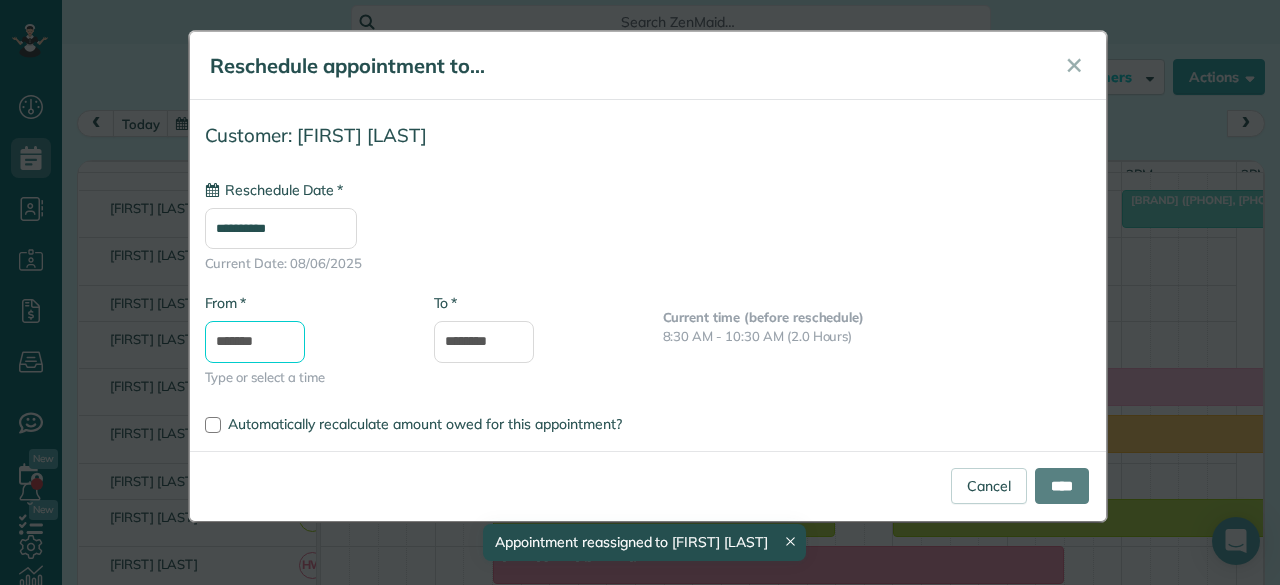 click on "*******" at bounding box center (255, 342) 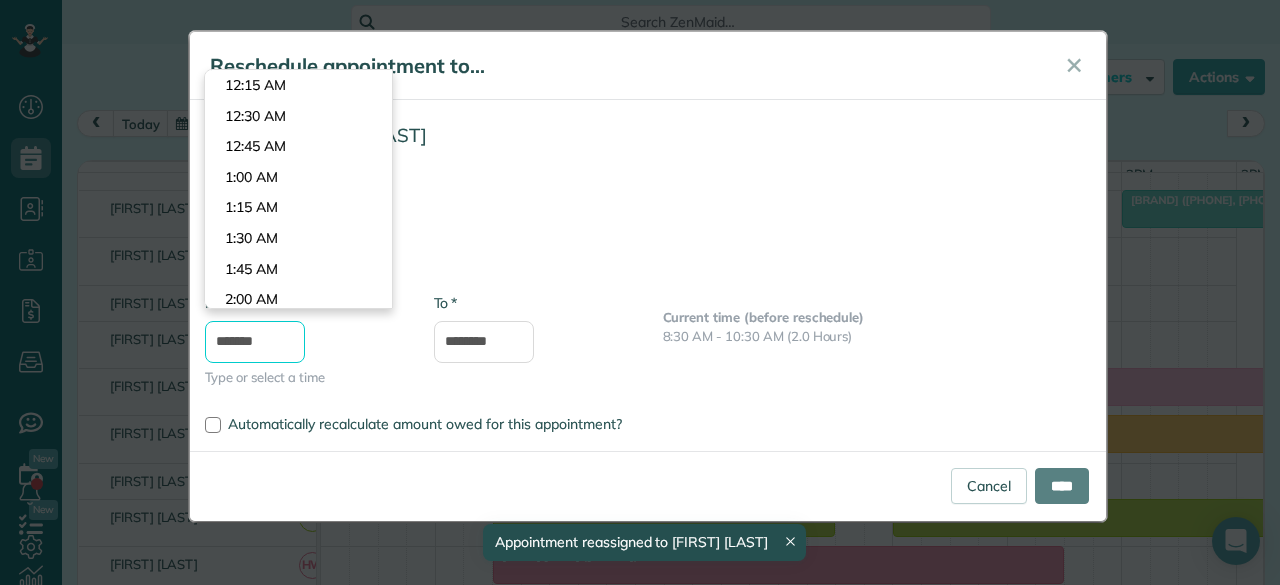 type on "**********" 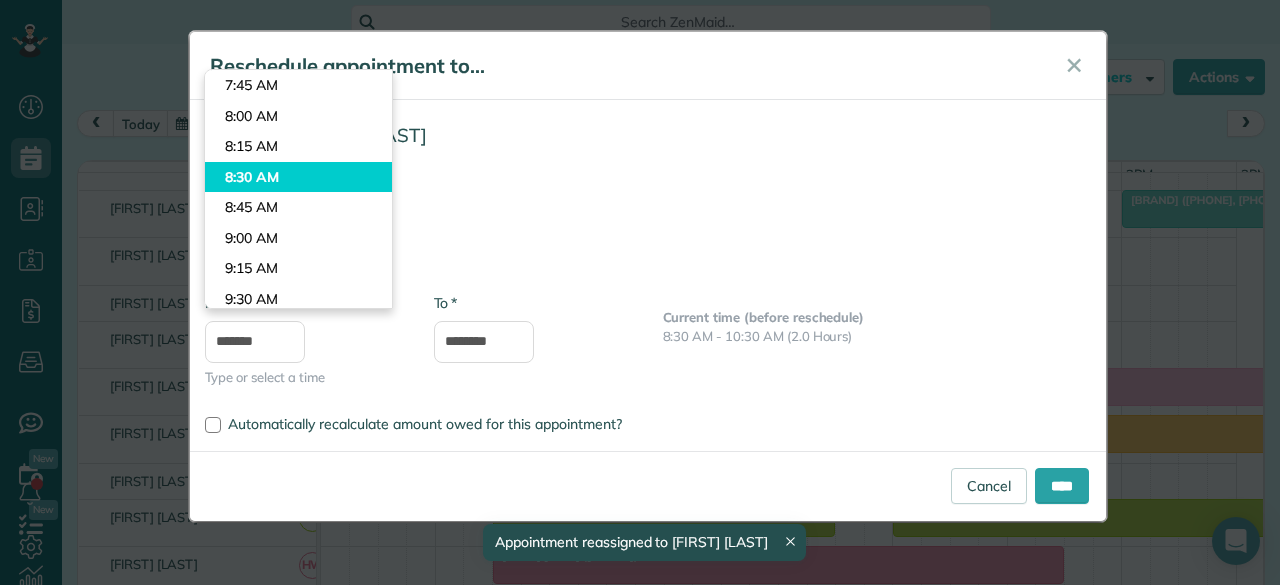 type on "*******" 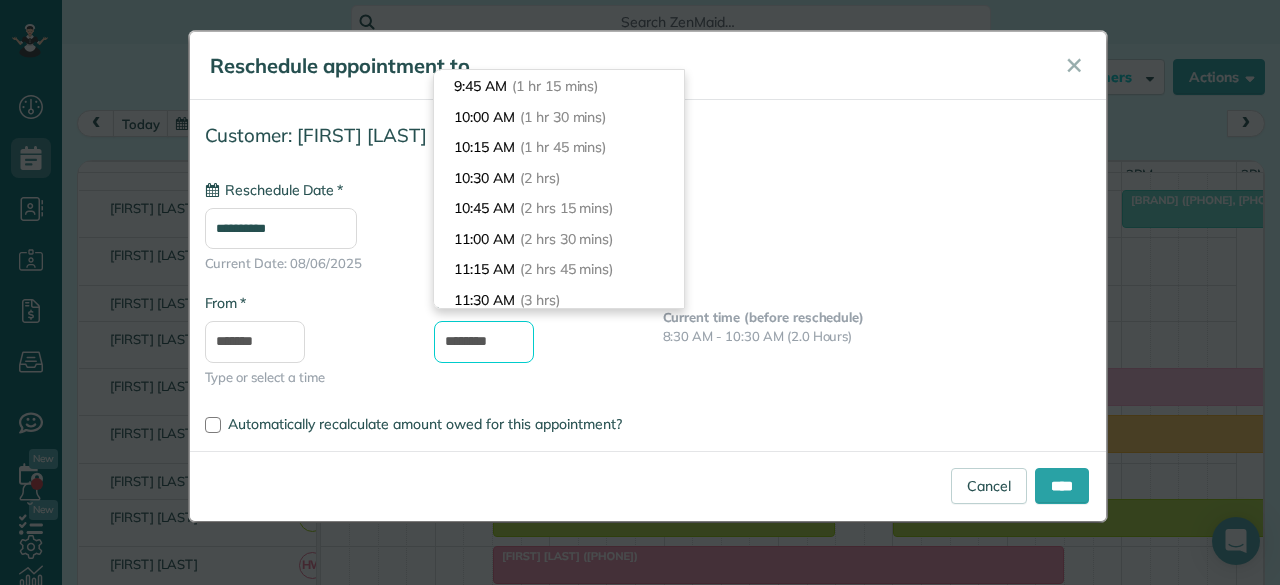 drag, startPoint x: 501, startPoint y: 343, endPoint x: 413, endPoint y: 341, distance: 88.02273 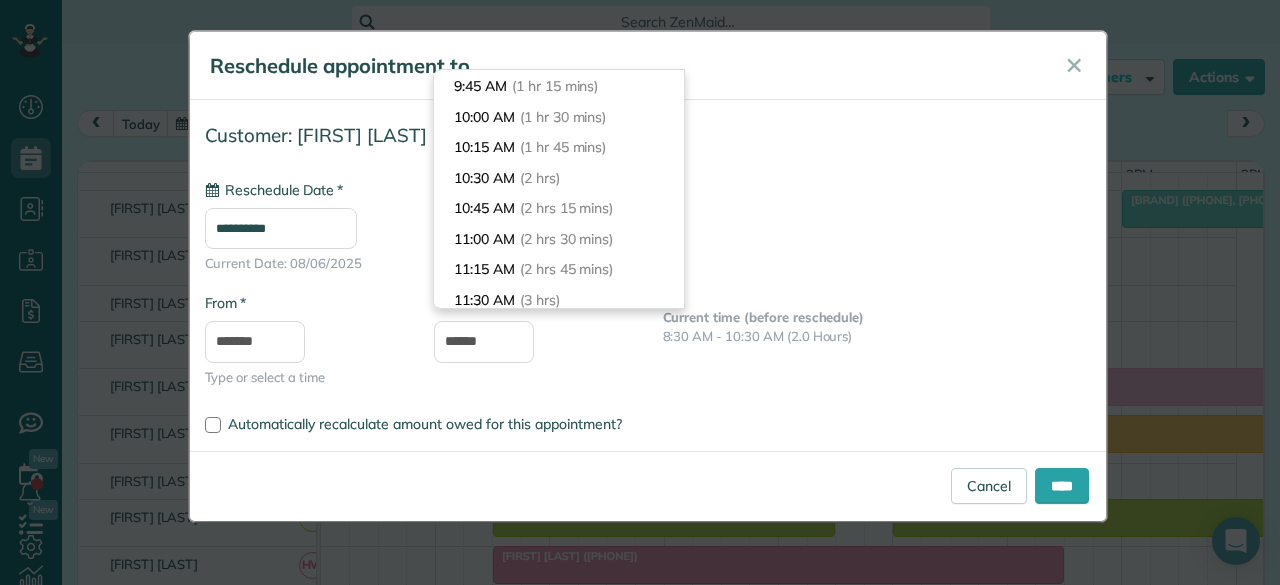 type on "********" 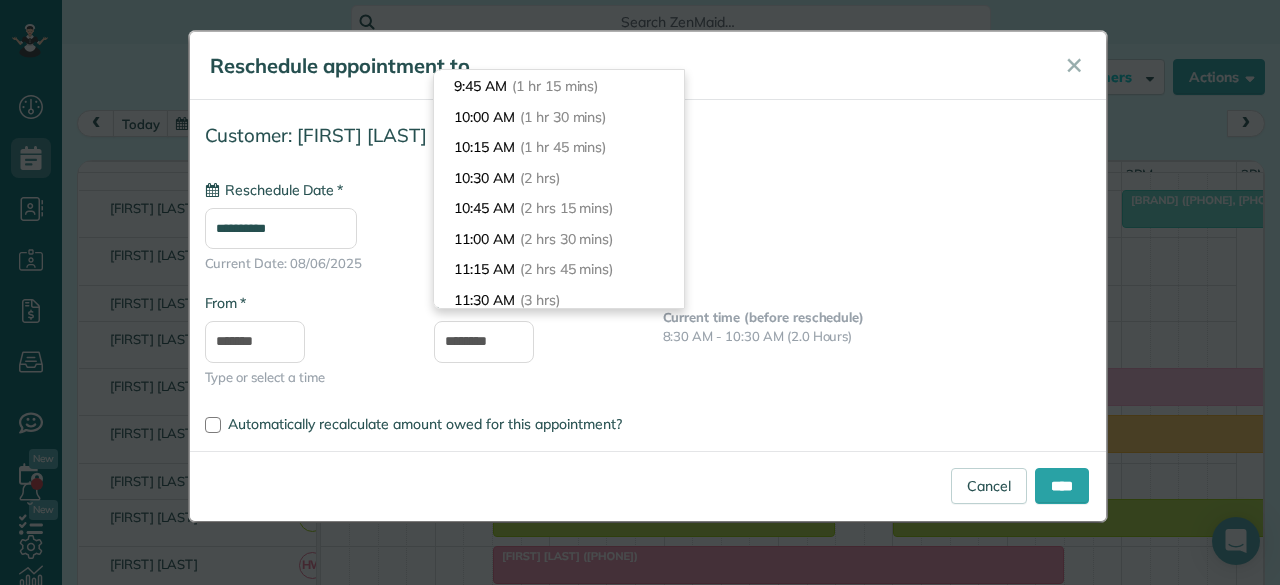 click on "**********" at bounding box center (648, 261) 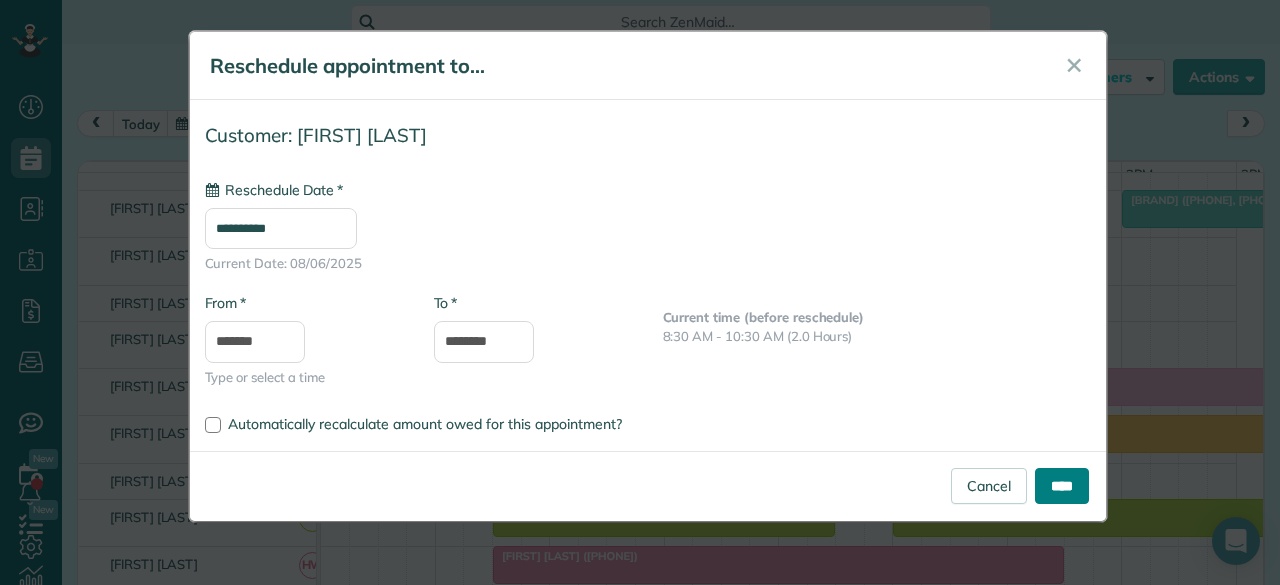click on "****" at bounding box center (1062, 486) 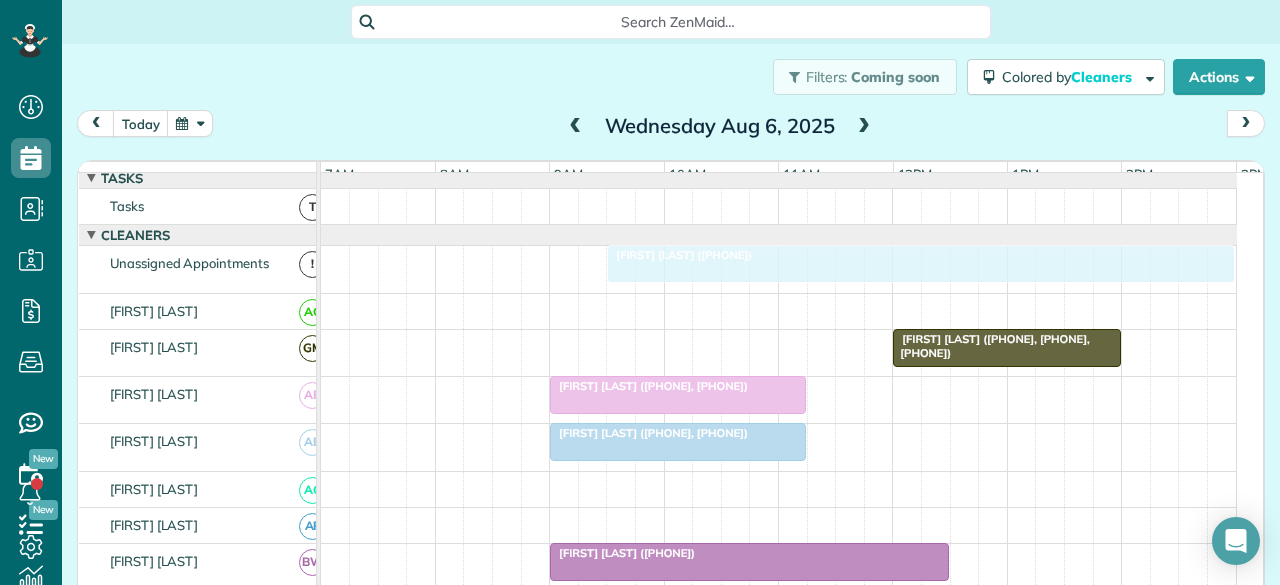drag, startPoint x: 545, startPoint y: 269, endPoint x: 646, endPoint y: 275, distance: 101.17806 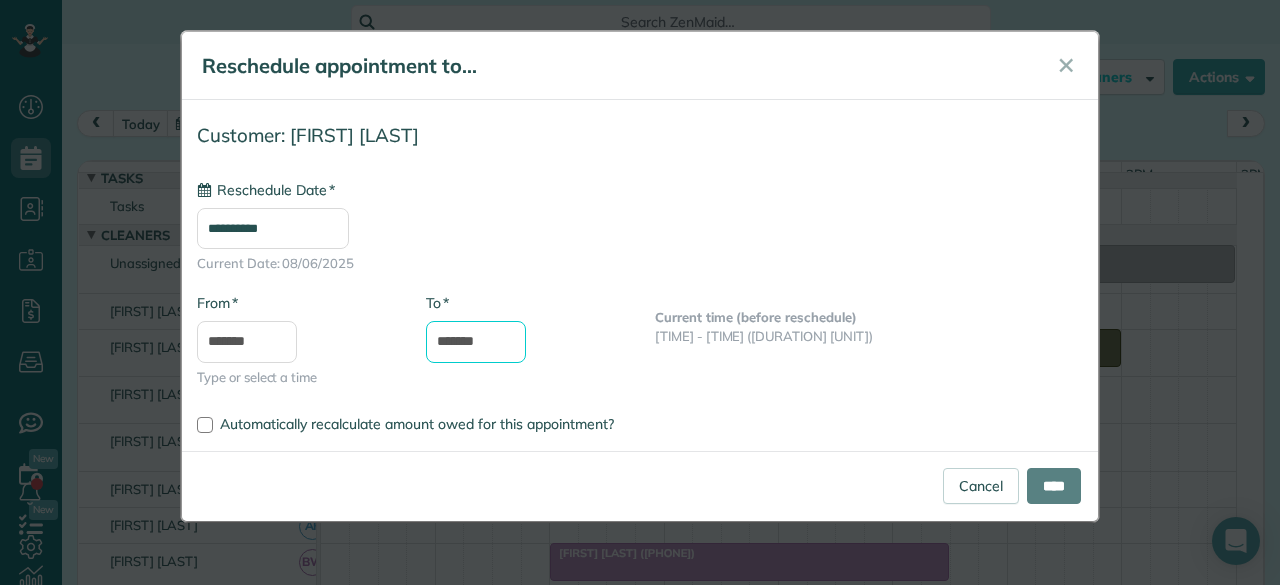 type on "**********" 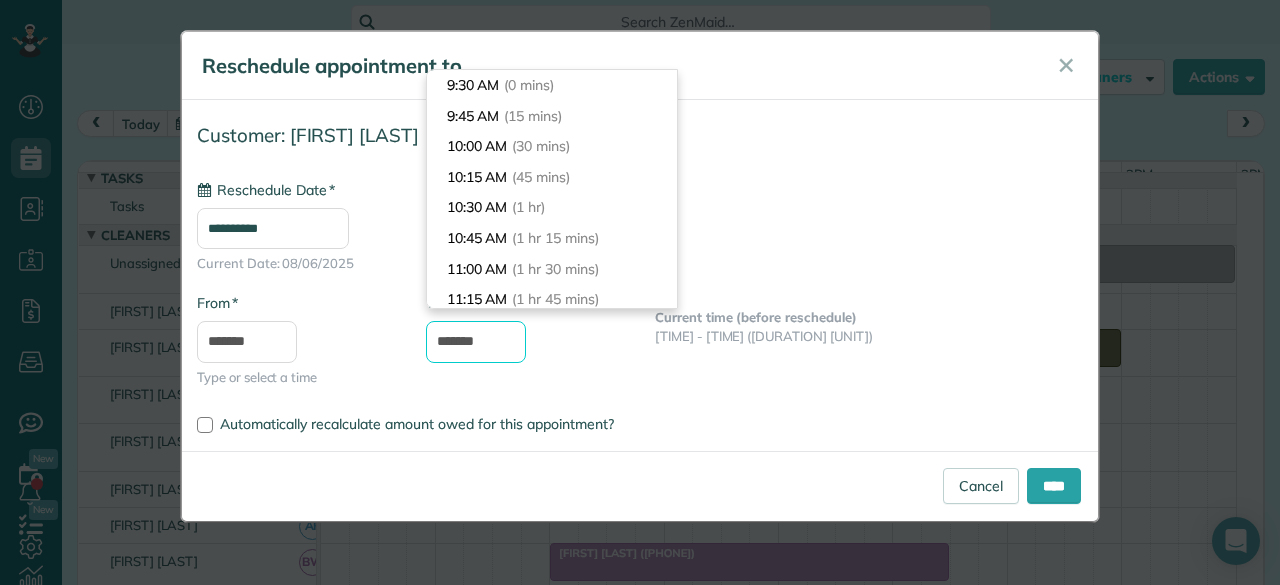click on "*******" at bounding box center (476, 342) 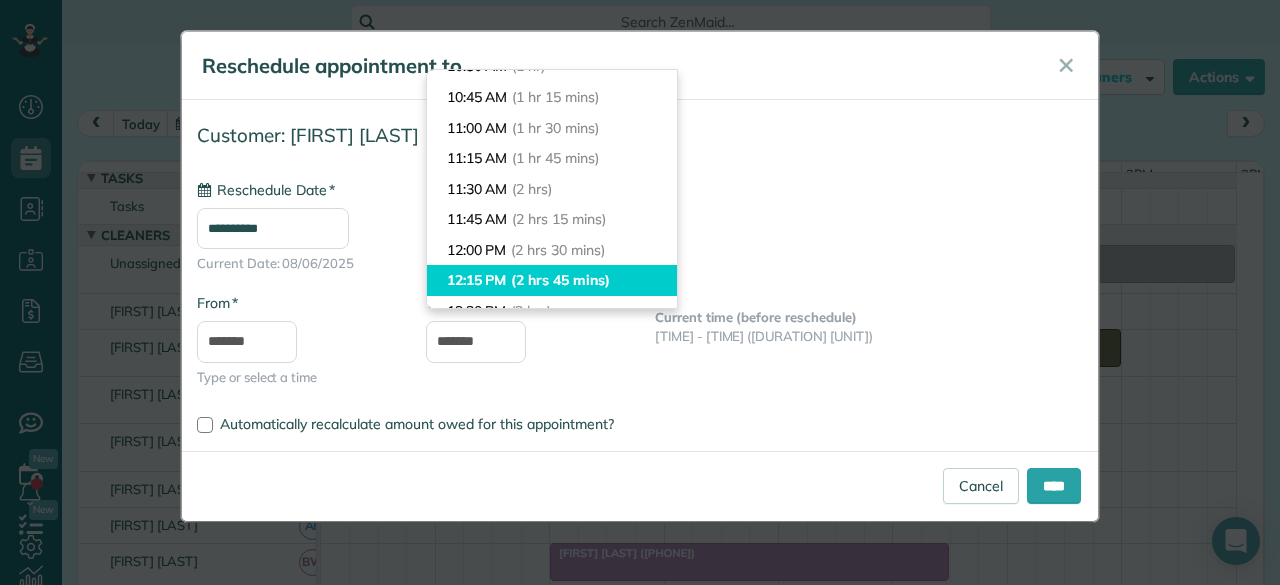 click on "[TIME] ([DURATION] [UNIT])" at bounding box center (552, 280) 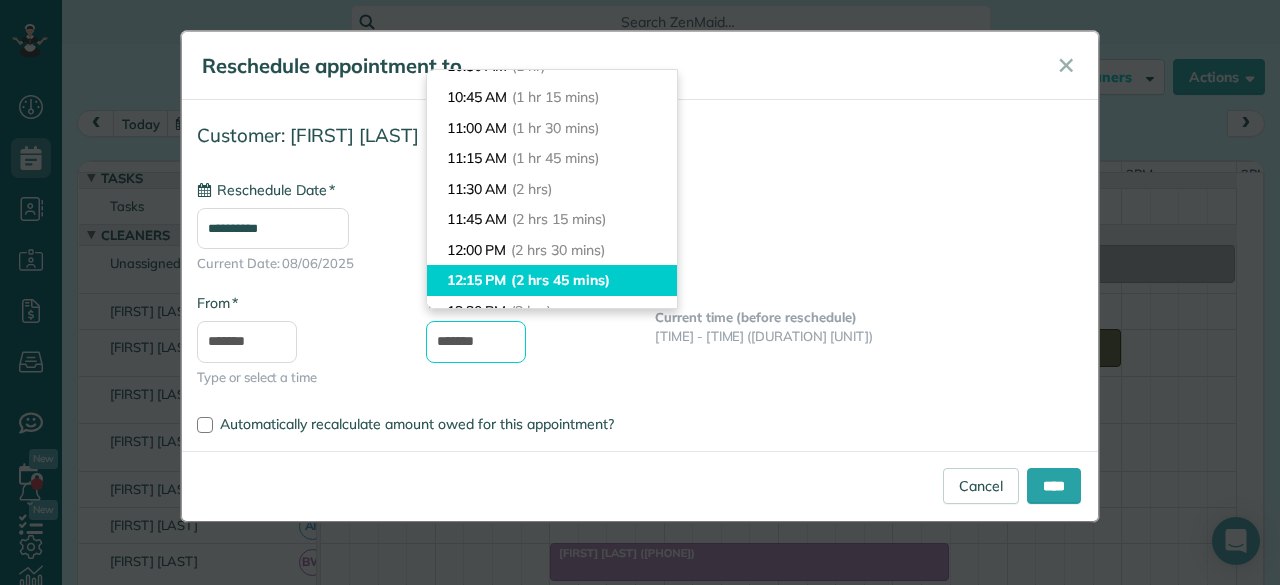 type on "********" 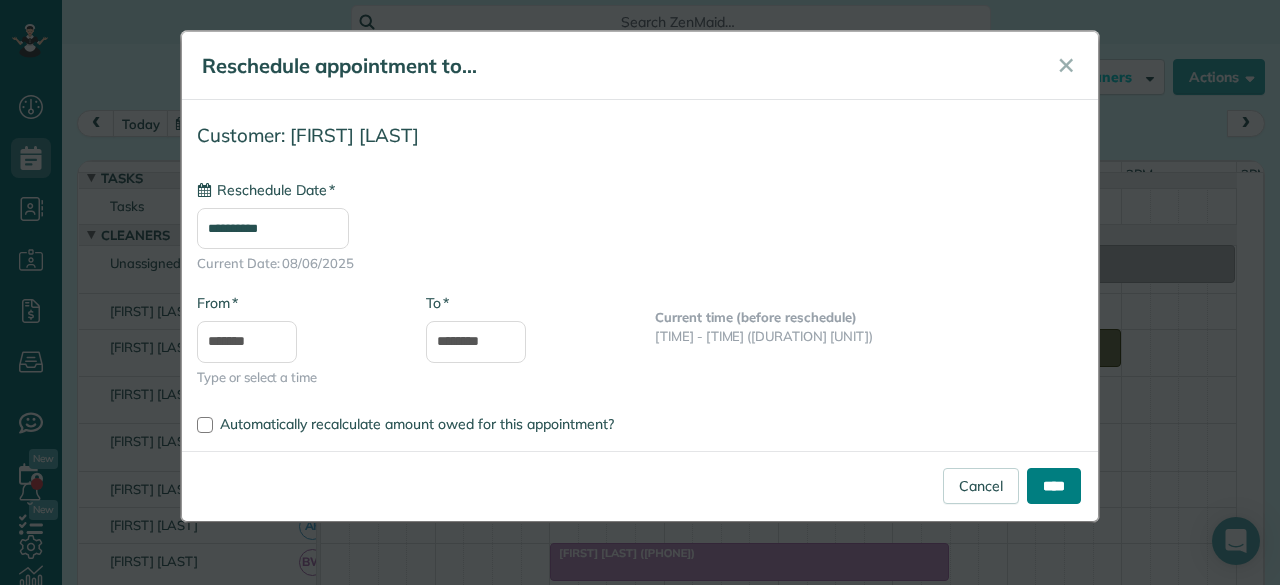 click on "****" at bounding box center [1054, 486] 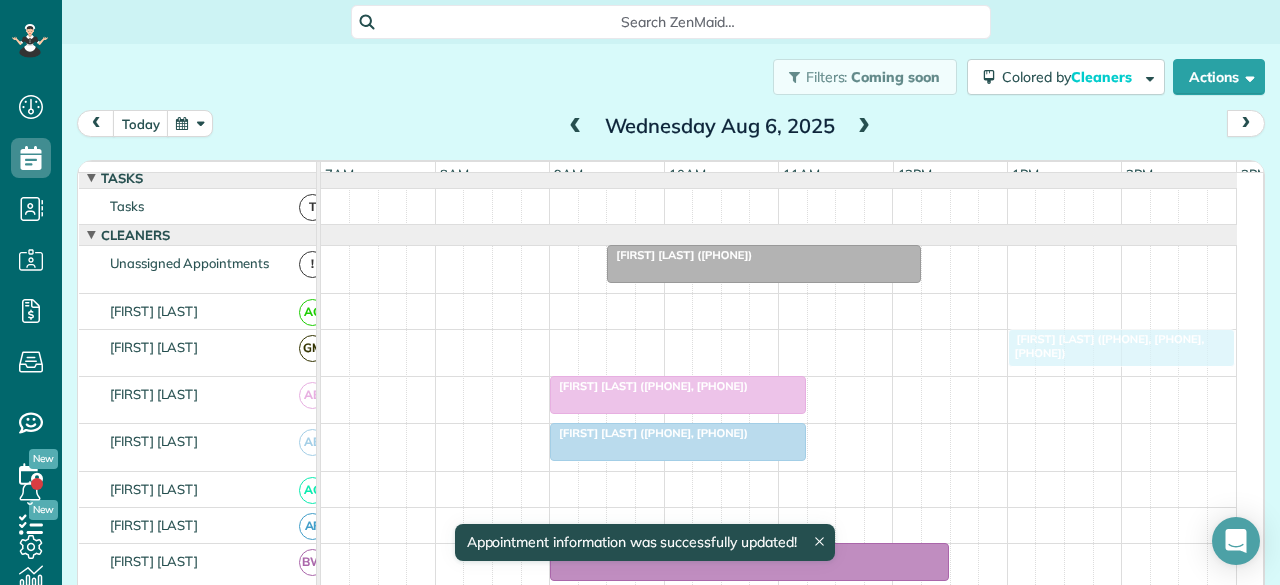 drag, startPoint x: 937, startPoint y: 355, endPoint x: 1050, endPoint y: 361, distance: 113.15918 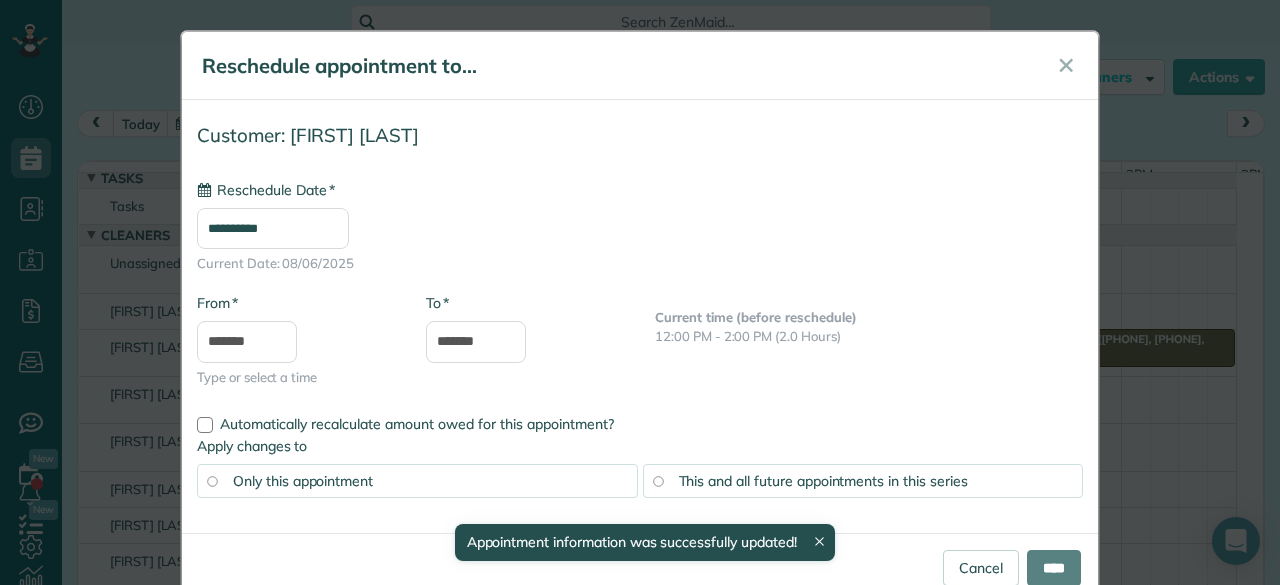type on "**********" 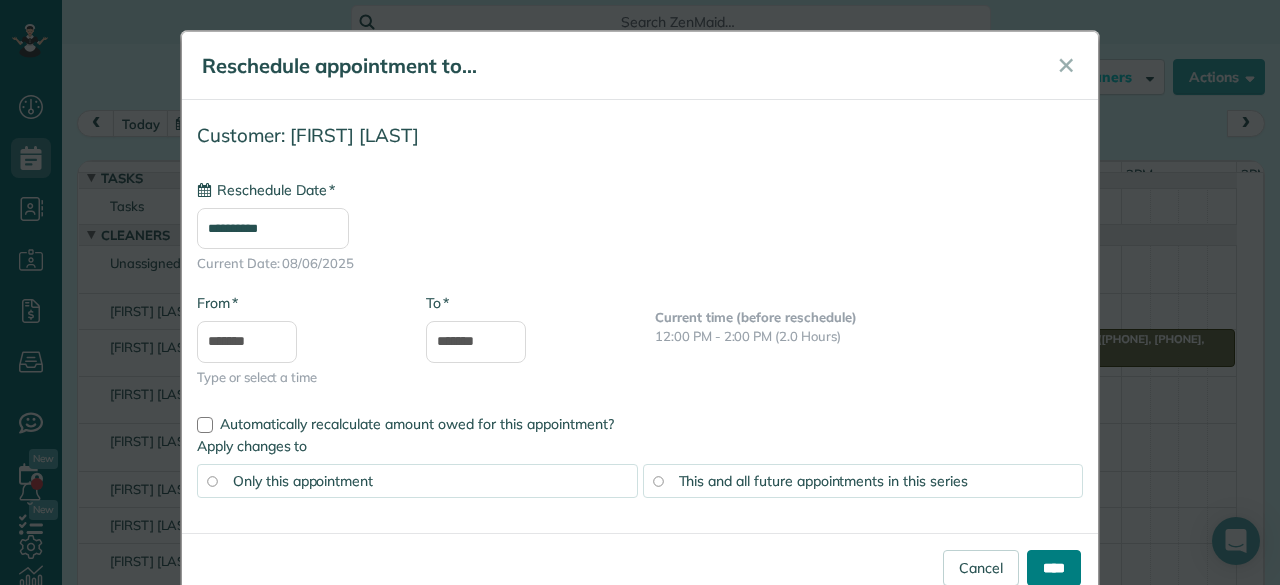 click on "****" at bounding box center (1054, 568) 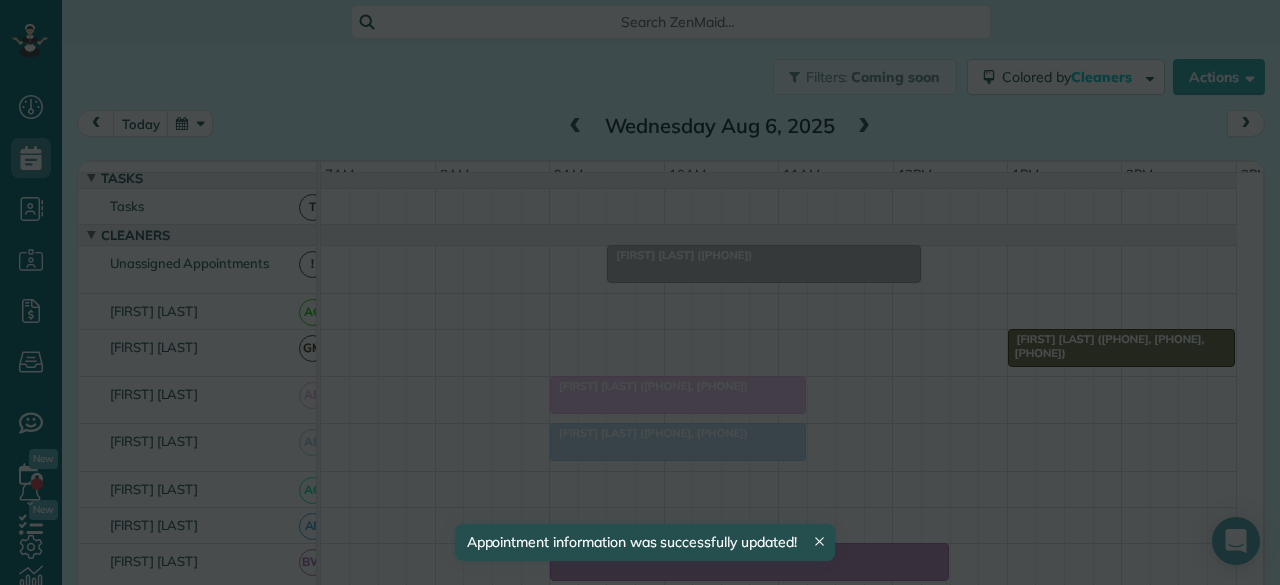 click on "**********" at bounding box center [640, 292] 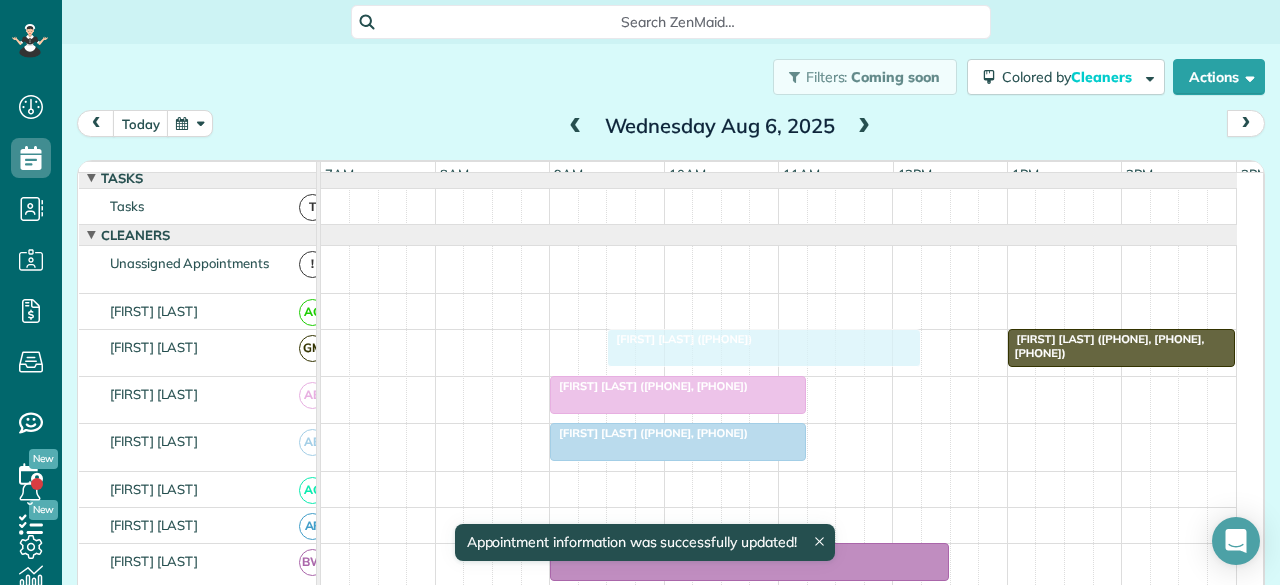 drag, startPoint x: 790, startPoint y: 277, endPoint x: 786, endPoint y: 364, distance: 87.0919 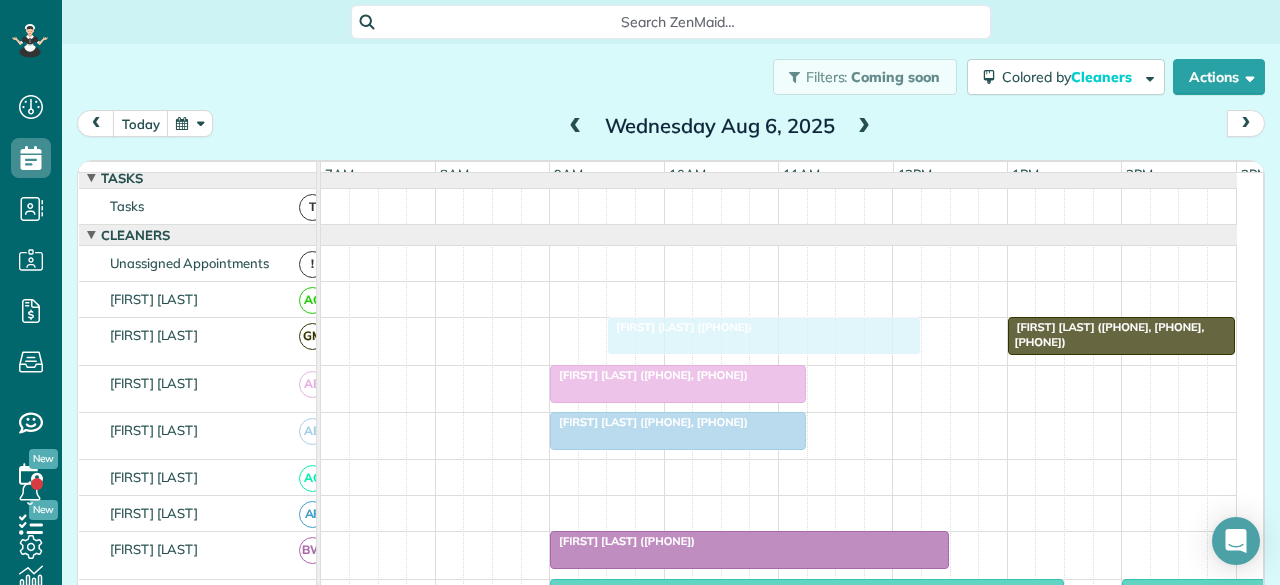 drag, startPoint x: 720, startPoint y: 345, endPoint x: 734, endPoint y: 348, distance: 14.3178215 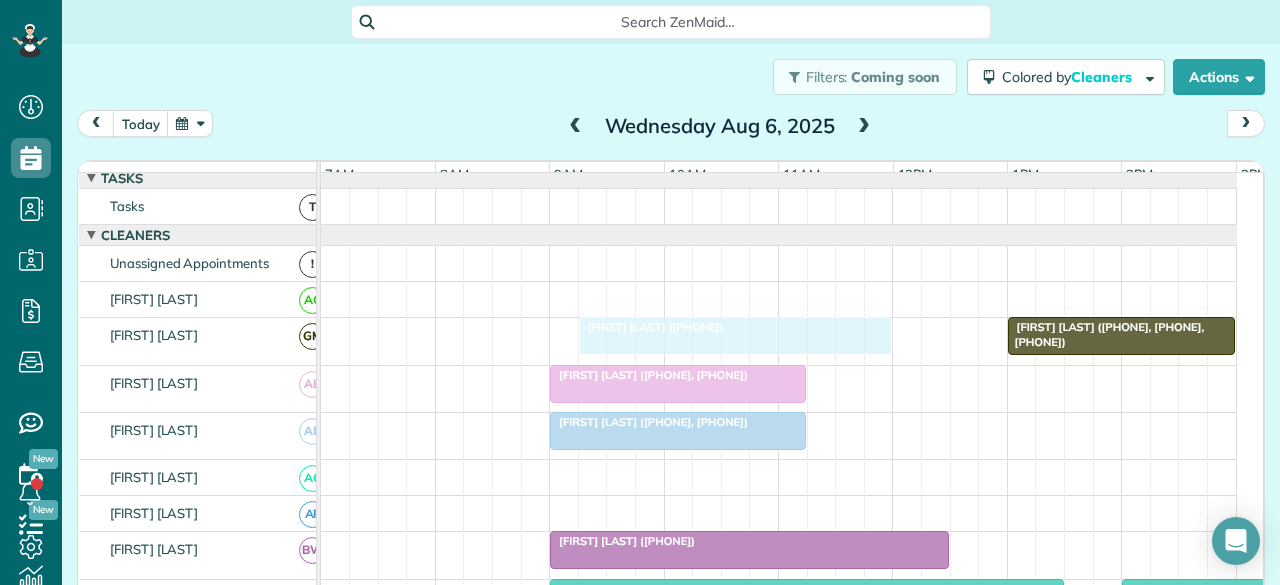 drag, startPoint x: 722, startPoint y: 342, endPoint x: 700, endPoint y: 342, distance: 22 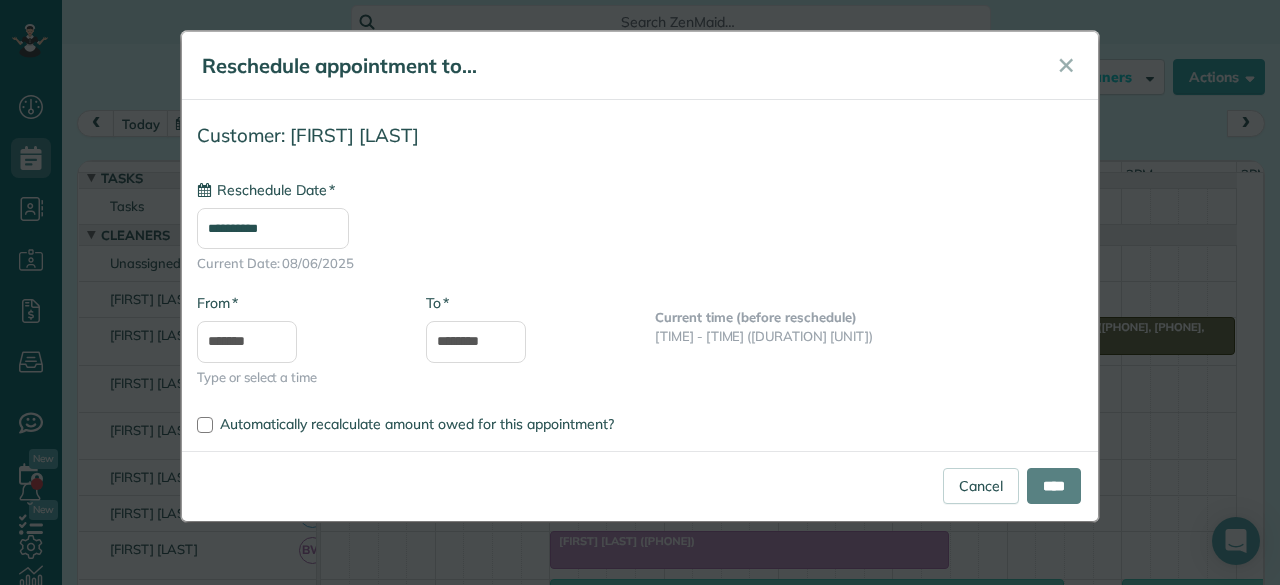 type on "**********" 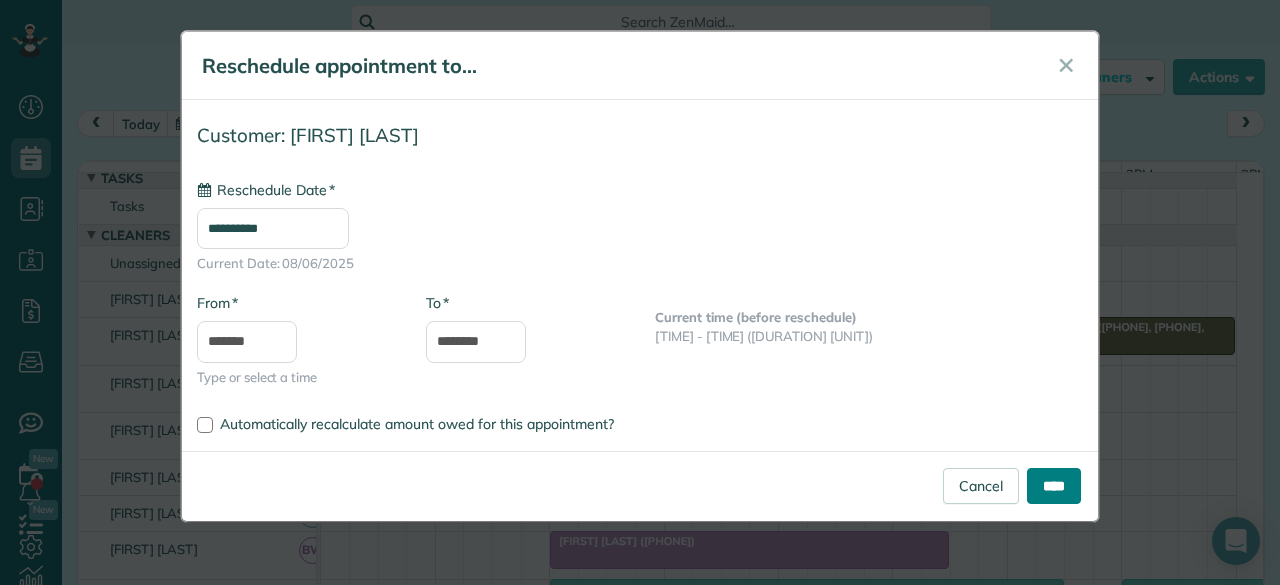 click on "****" at bounding box center (1054, 486) 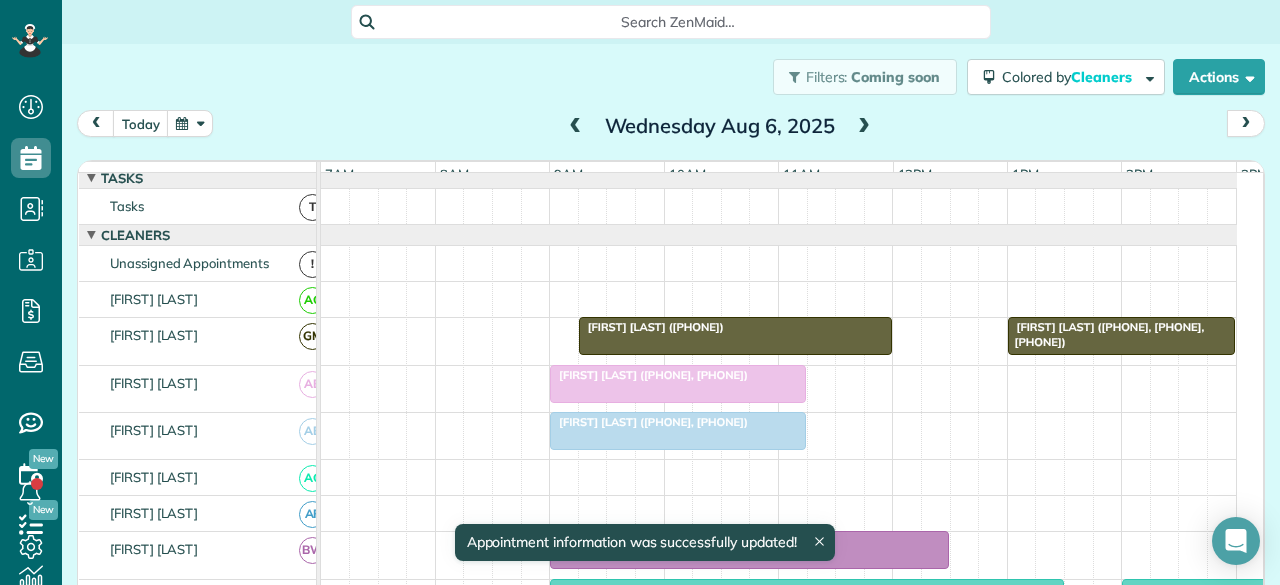 click at bounding box center (736, 336) 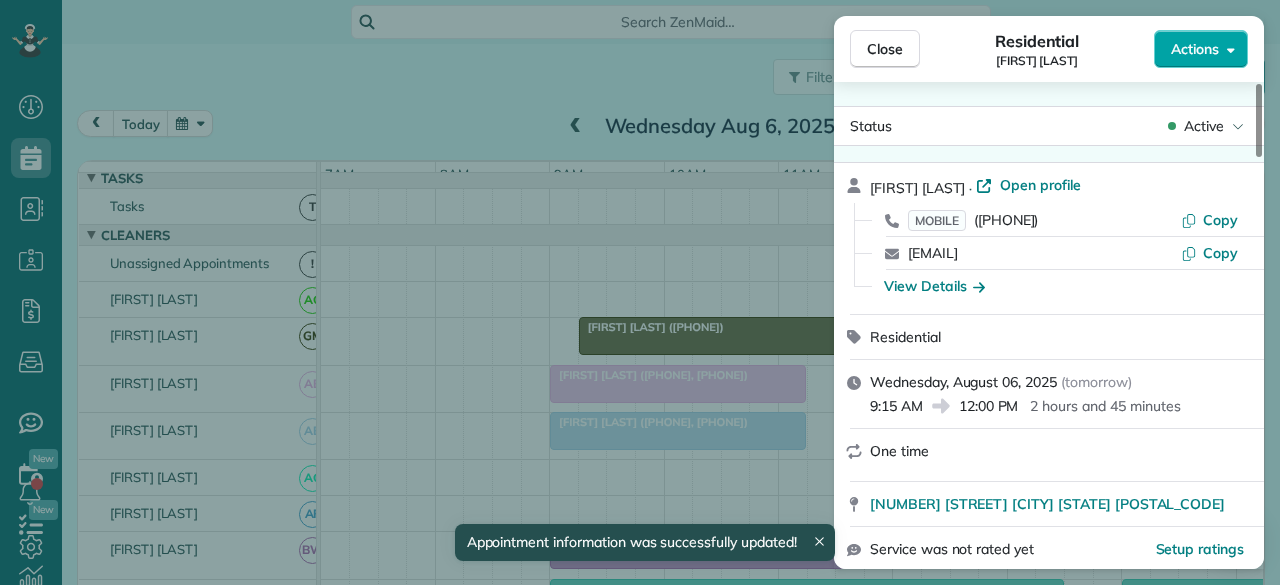 click on "Actions" at bounding box center (1195, 49) 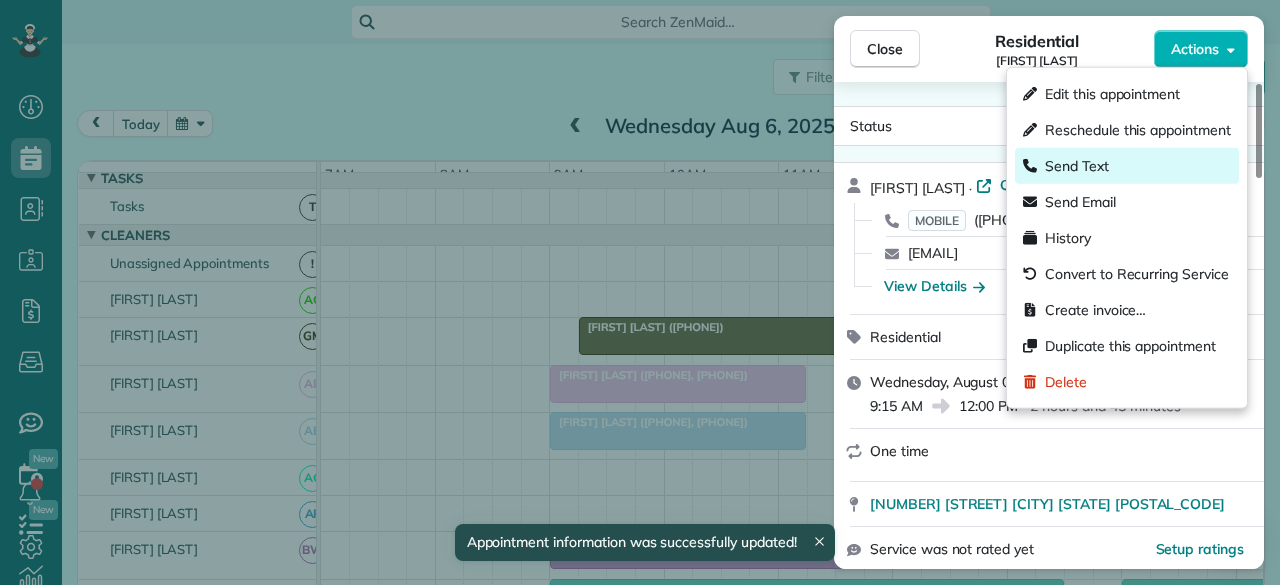 click on "Send Text" at bounding box center [1077, 166] 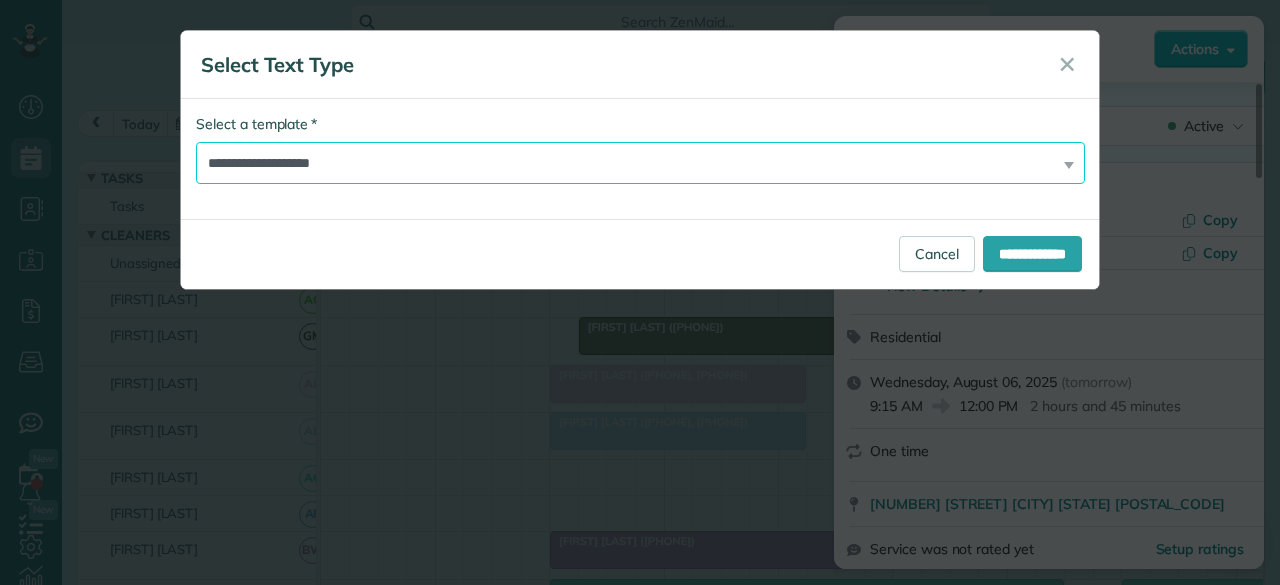 click on "**********" at bounding box center (640, 163) 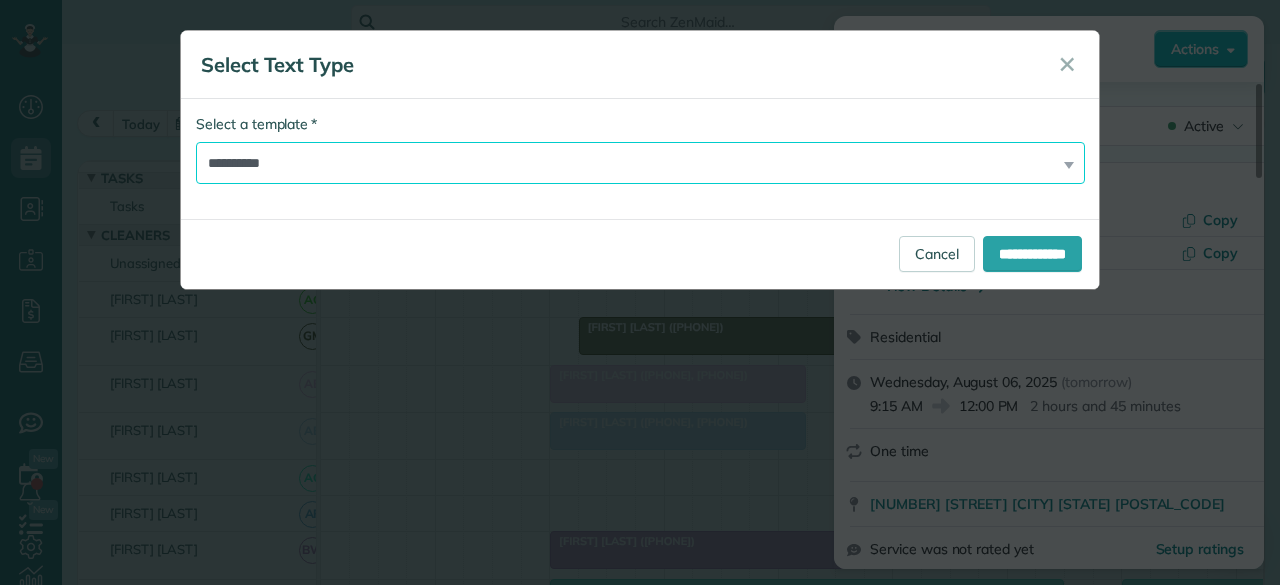 click on "**********" at bounding box center [640, 163] 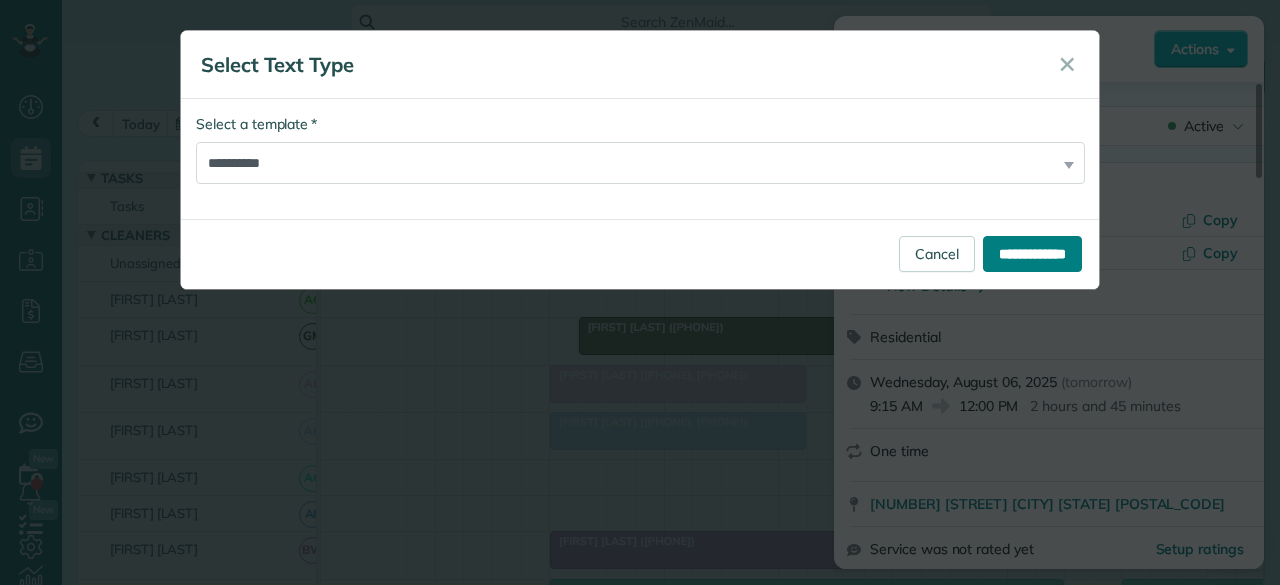 click on "**********" at bounding box center (1032, 254) 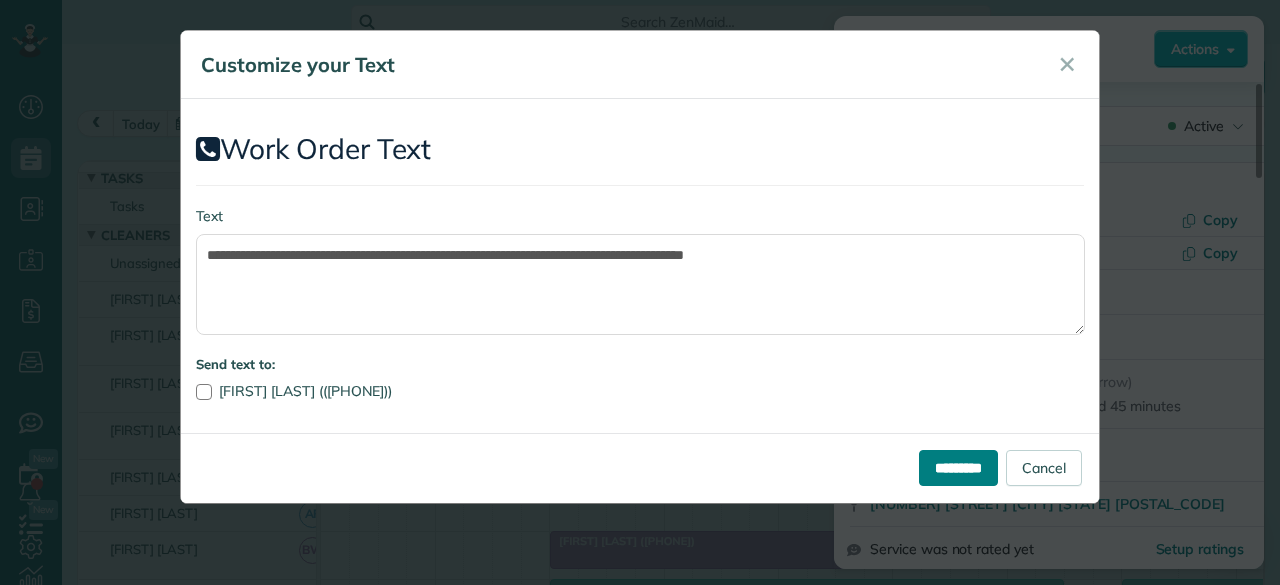 click on "*********" at bounding box center (958, 468) 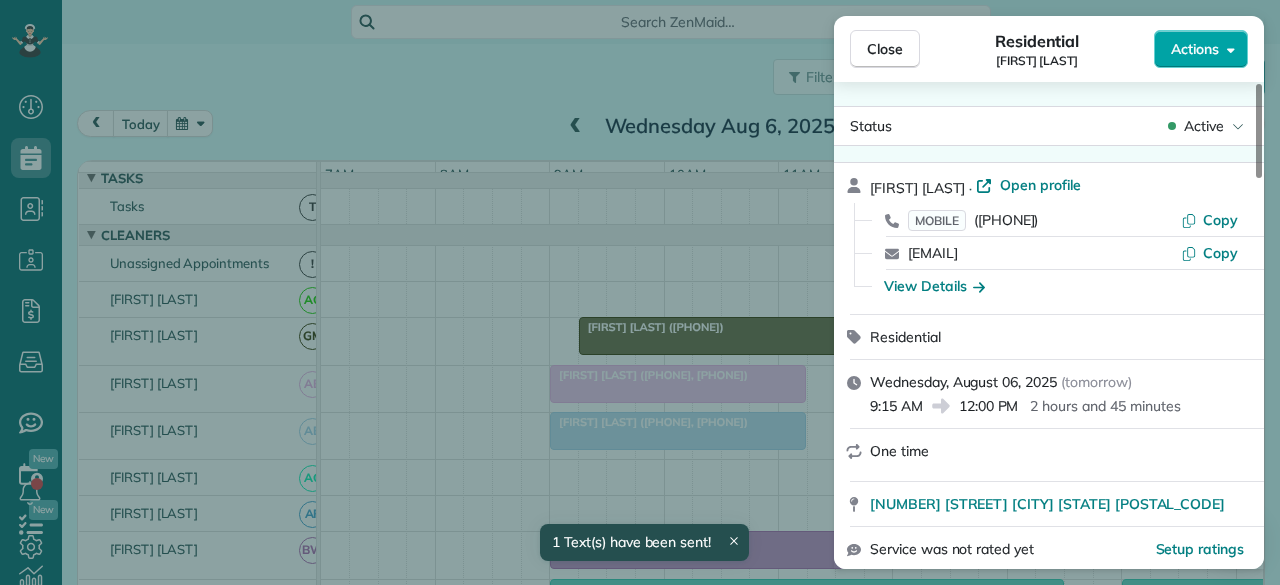 click on "Actions" at bounding box center (1201, 49) 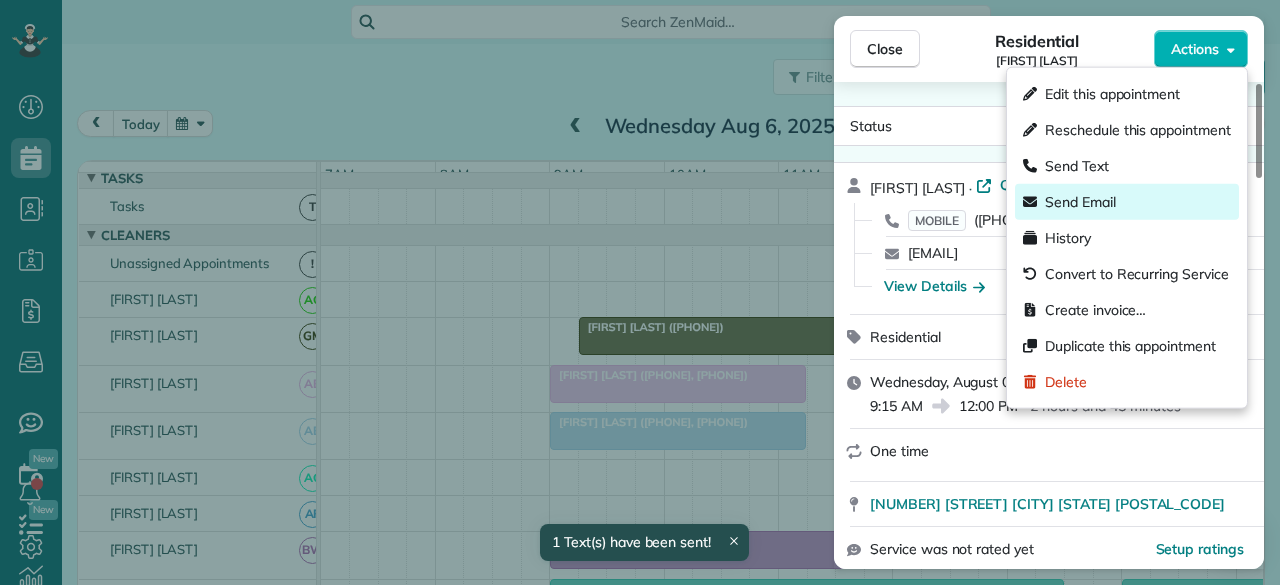 click on "Send Email" at bounding box center (1080, 202) 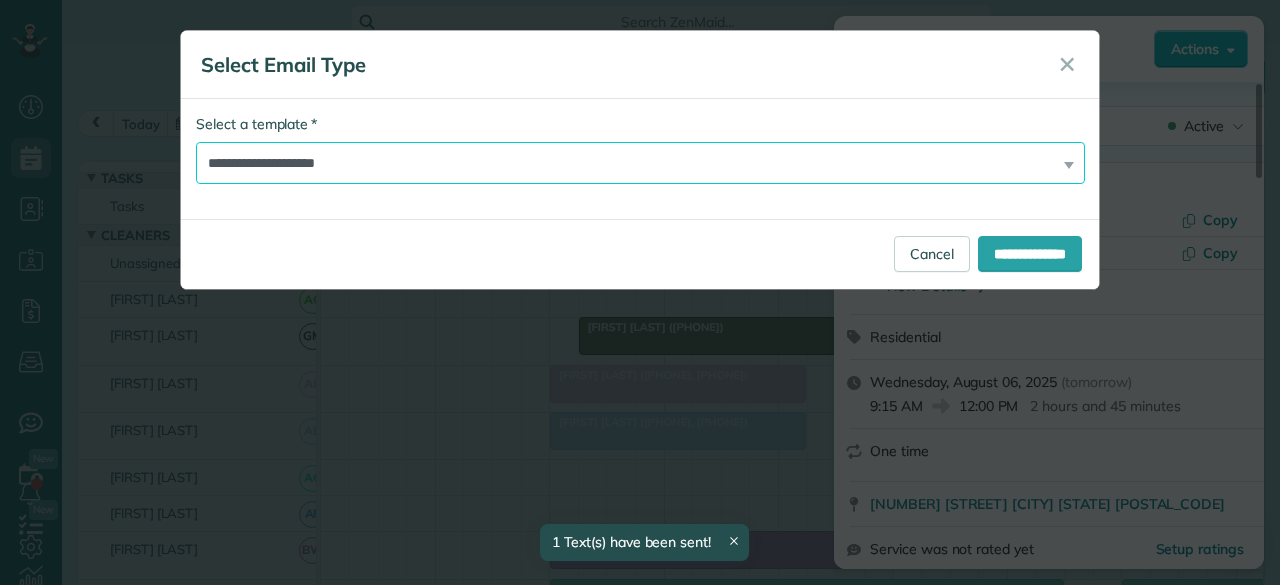 click on "**********" at bounding box center (640, 163) 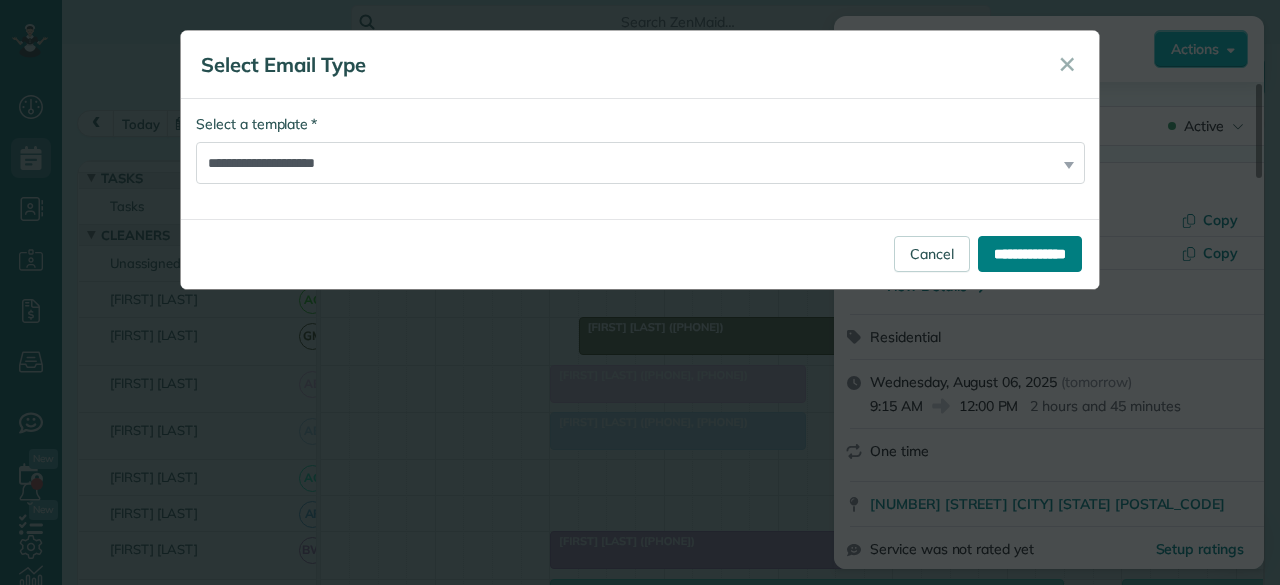 click on "**********" at bounding box center (1030, 254) 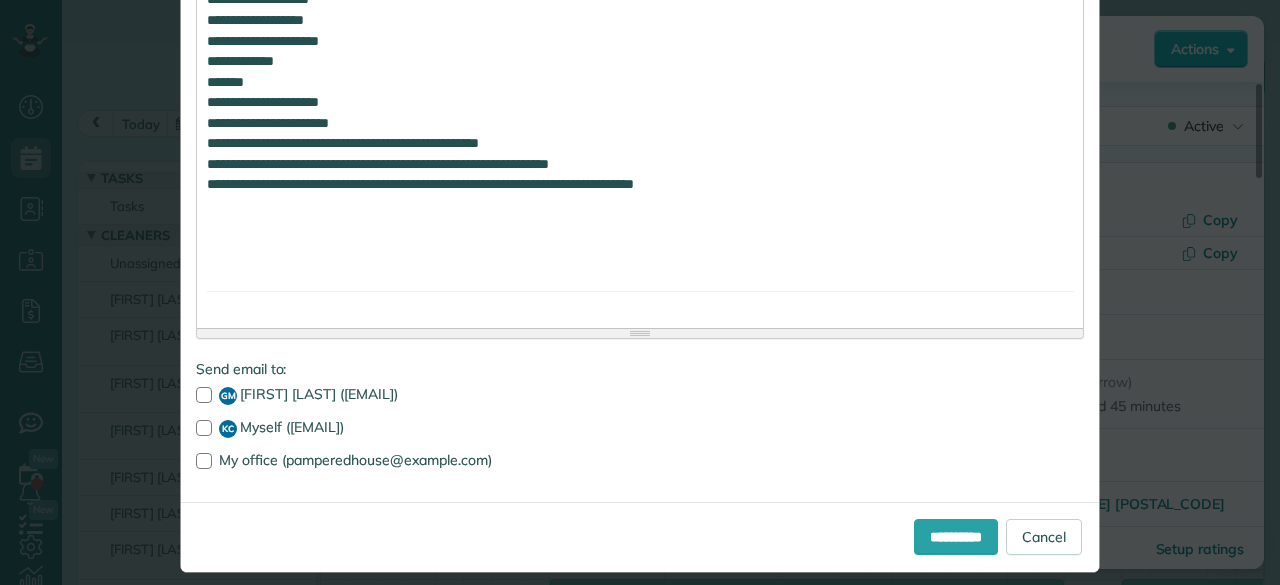 scroll, scrollTop: 2042, scrollLeft: 0, axis: vertical 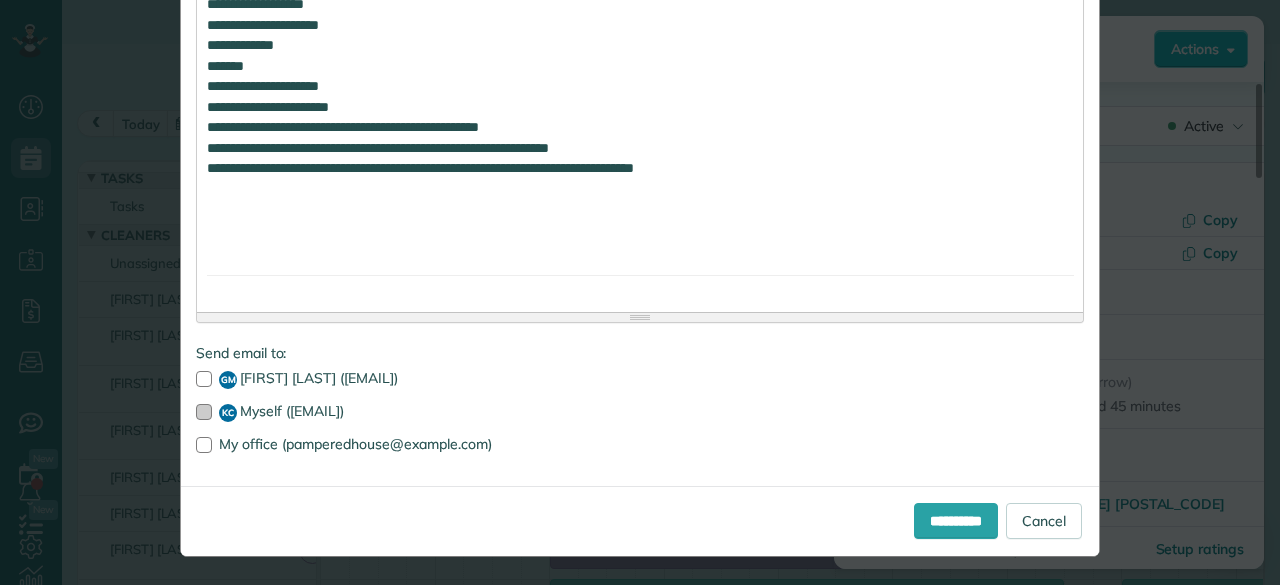 click at bounding box center (204, 412) 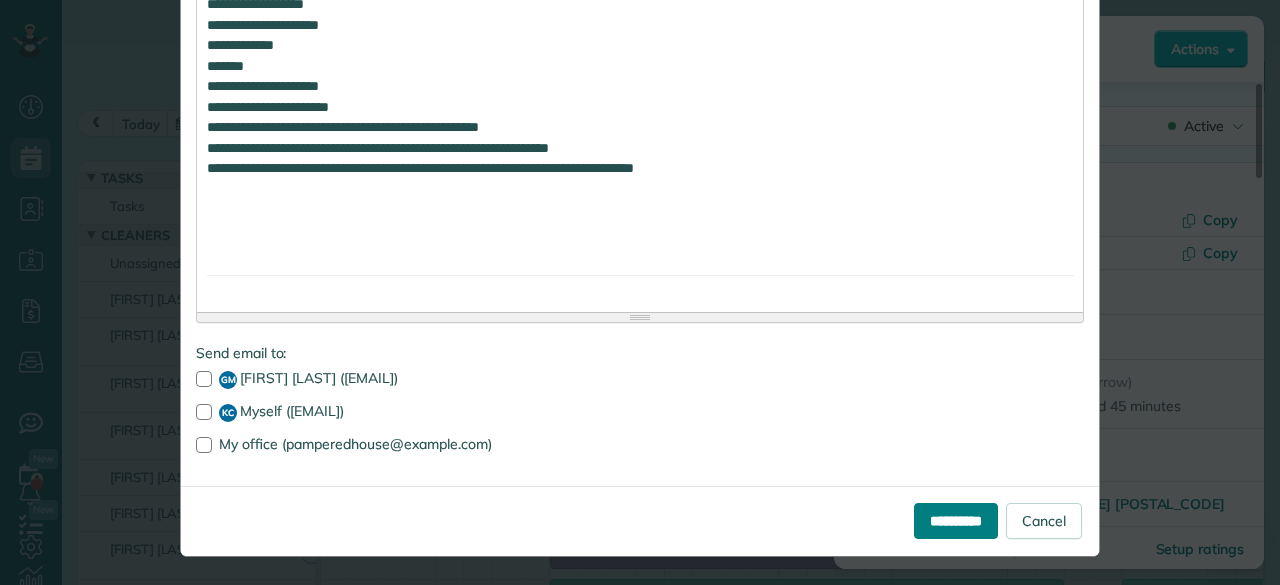 click on "**********" at bounding box center (956, 521) 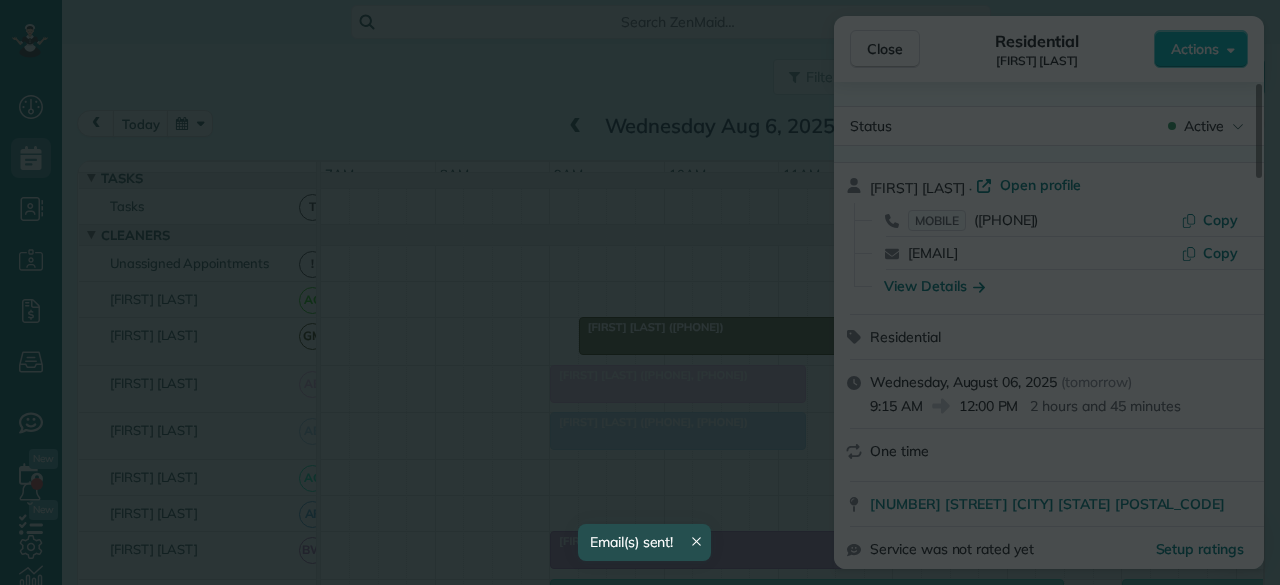 scroll, scrollTop: 0, scrollLeft: 0, axis: both 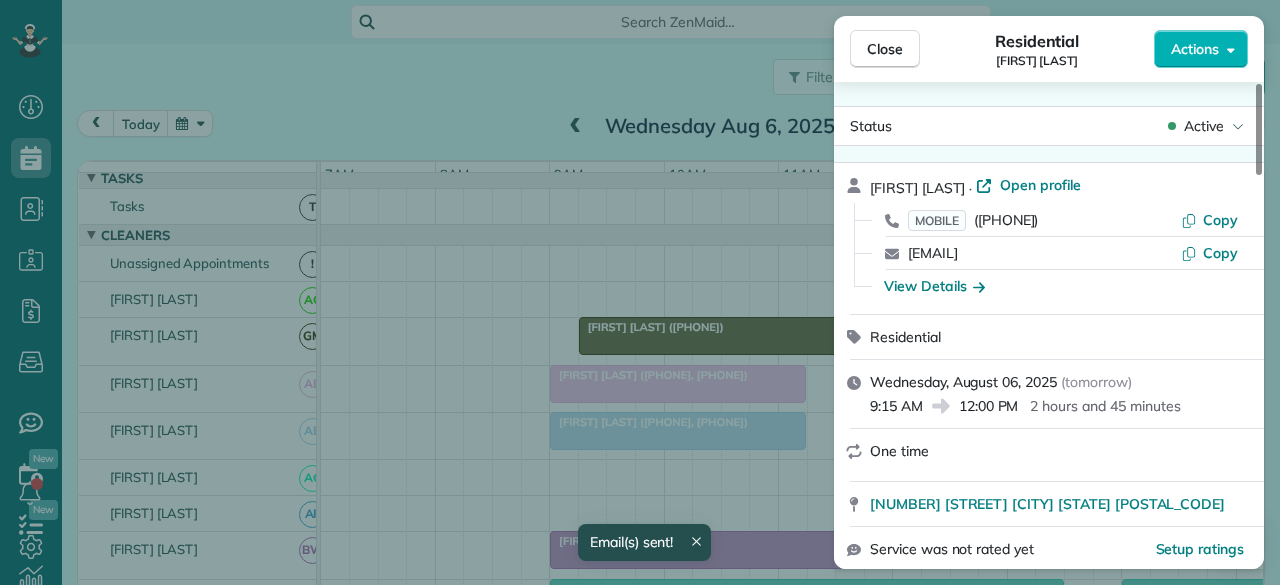 click on "Close" at bounding box center (885, 49) 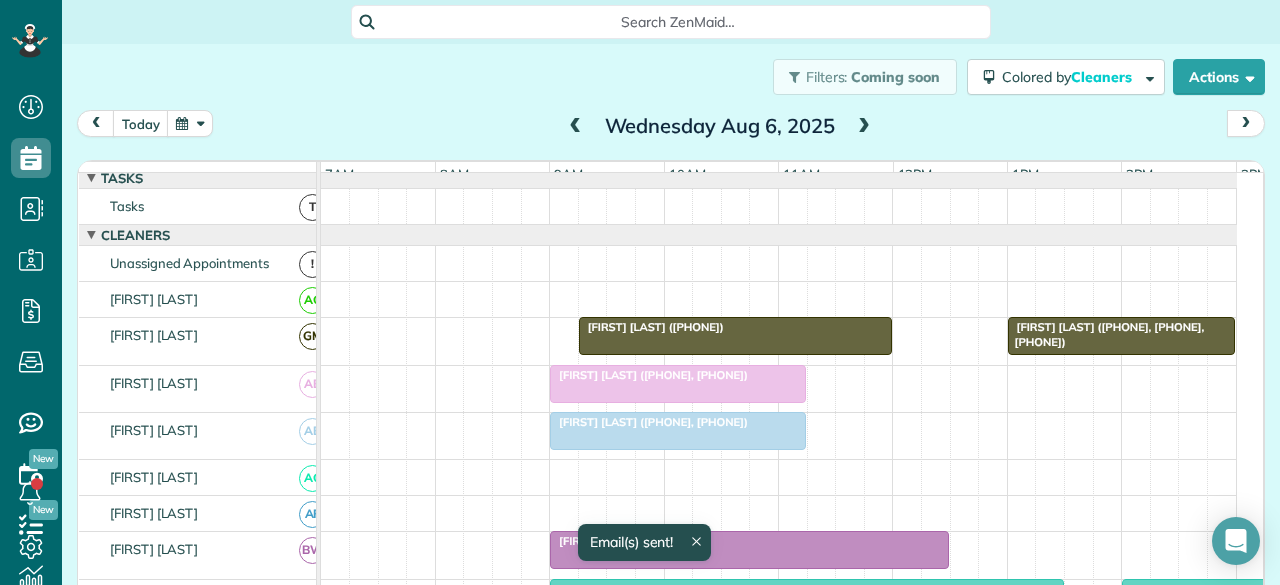 click on "[FIRST] [LAST] ([PHONE], [PHONE], [PHONE])" at bounding box center [1106, 334] 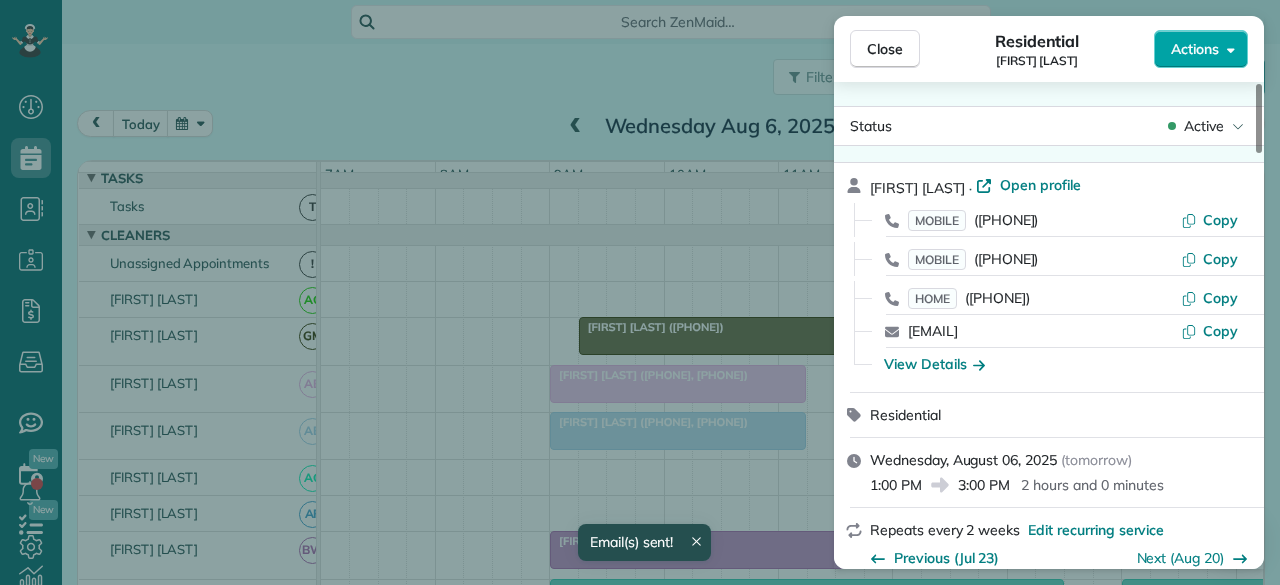click on "Actions" at bounding box center (1201, 49) 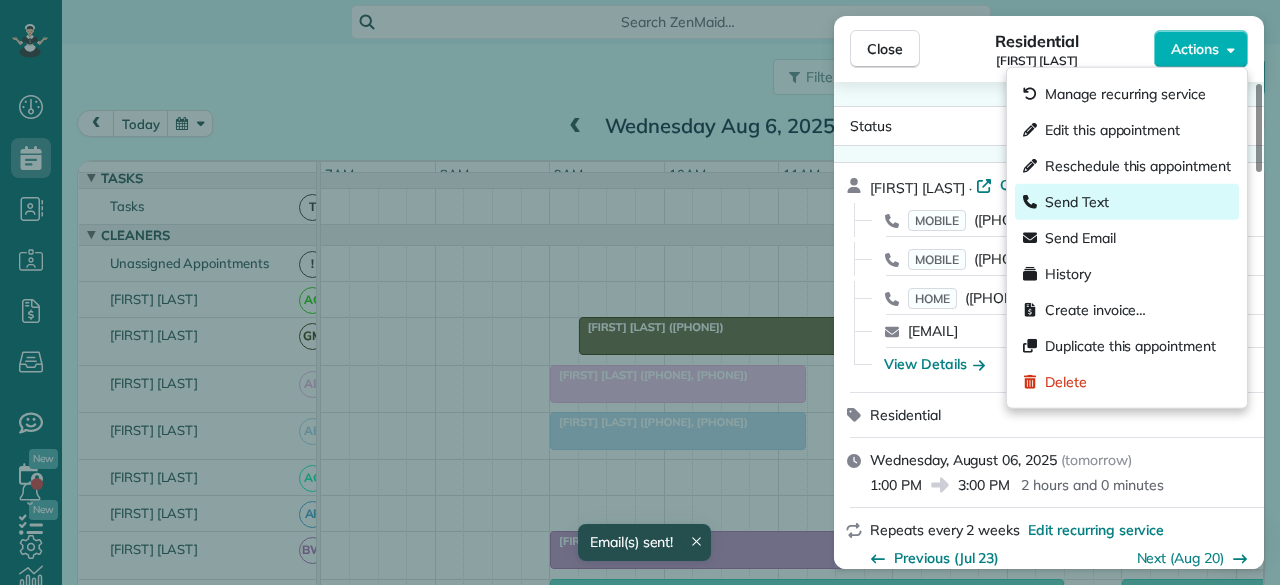 click on "Send Text" at bounding box center [1077, 202] 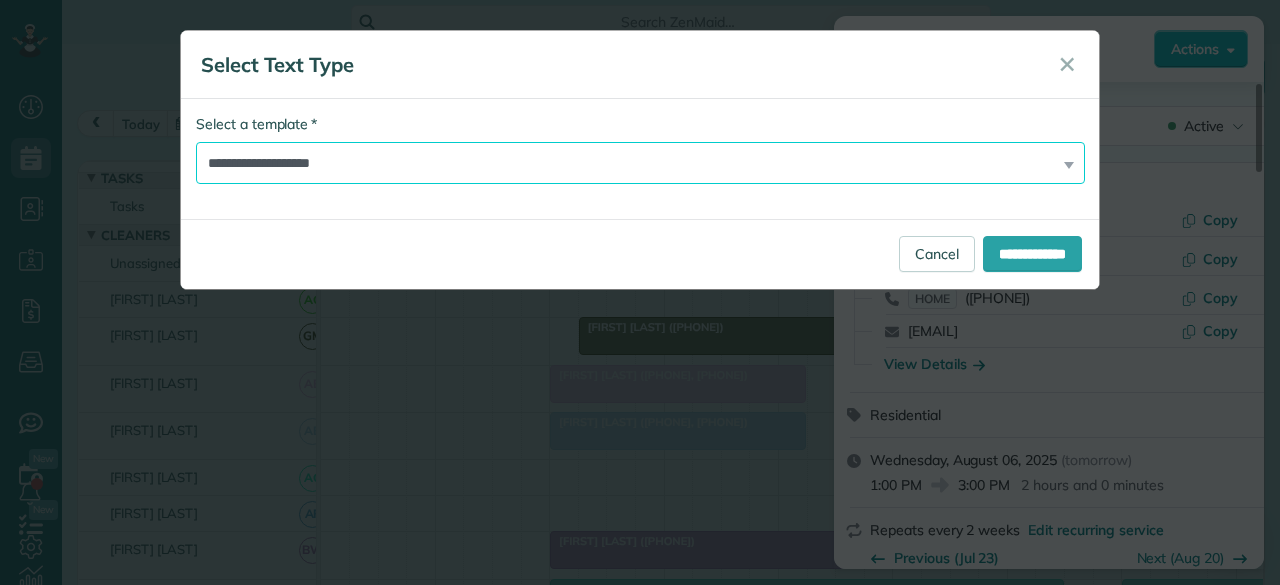 click on "**********" at bounding box center (640, 163) 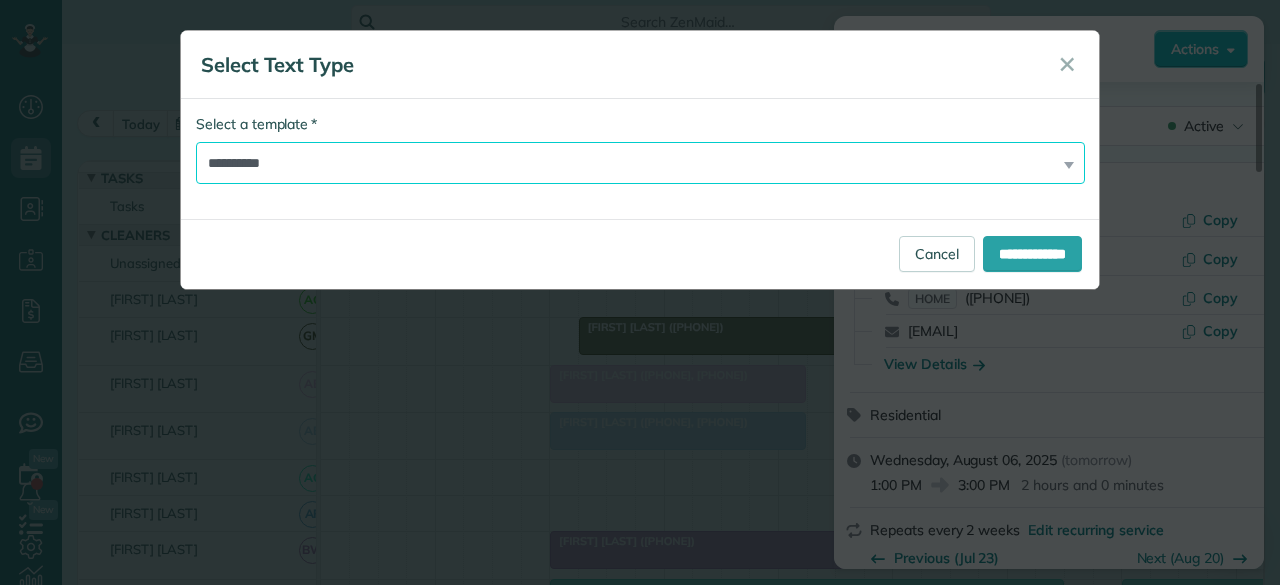 click on "**********" at bounding box center [640, 163] 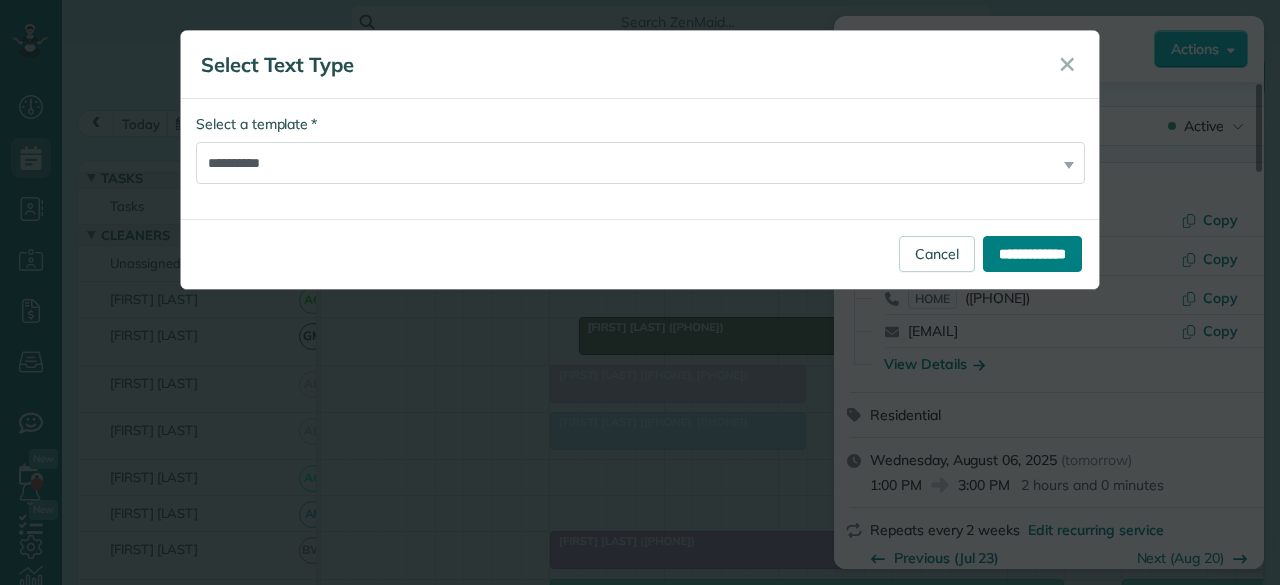 click on "**********" at bounding box center [1032, 254] 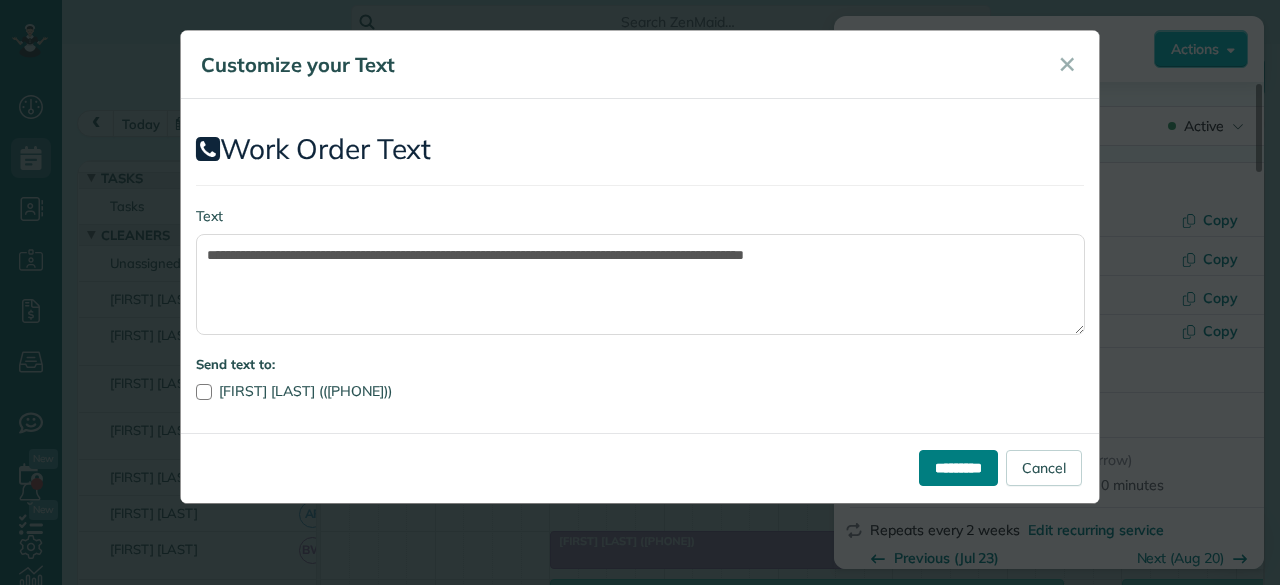click on "*********" at bounding box center [958, 468] 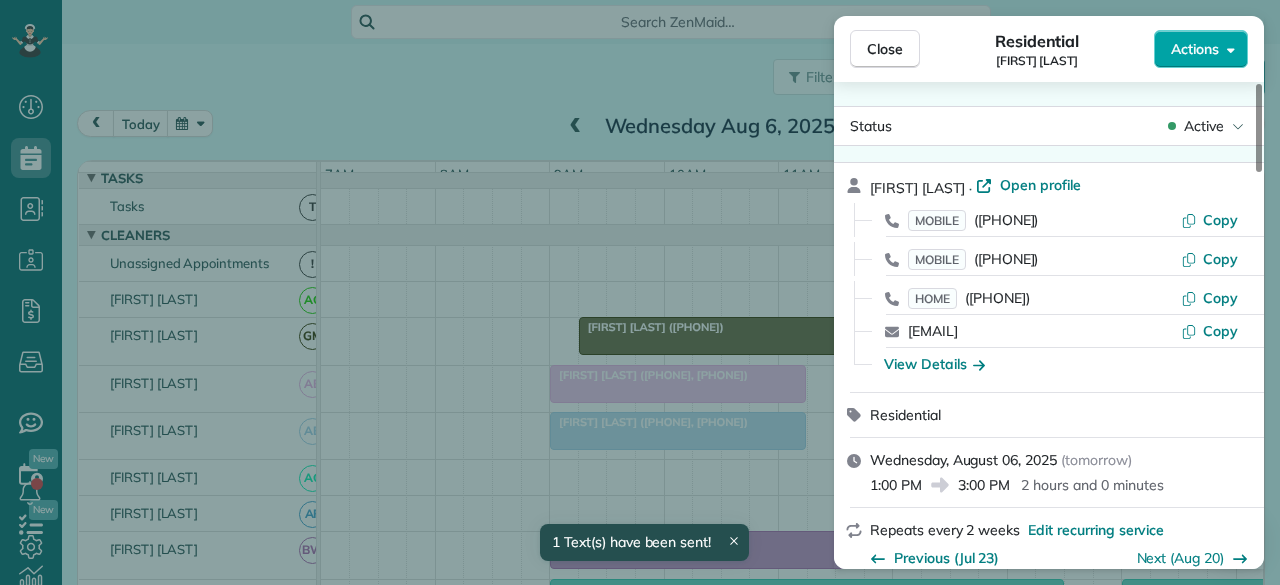 click on "Actions" at bounding box center (1195, 49) 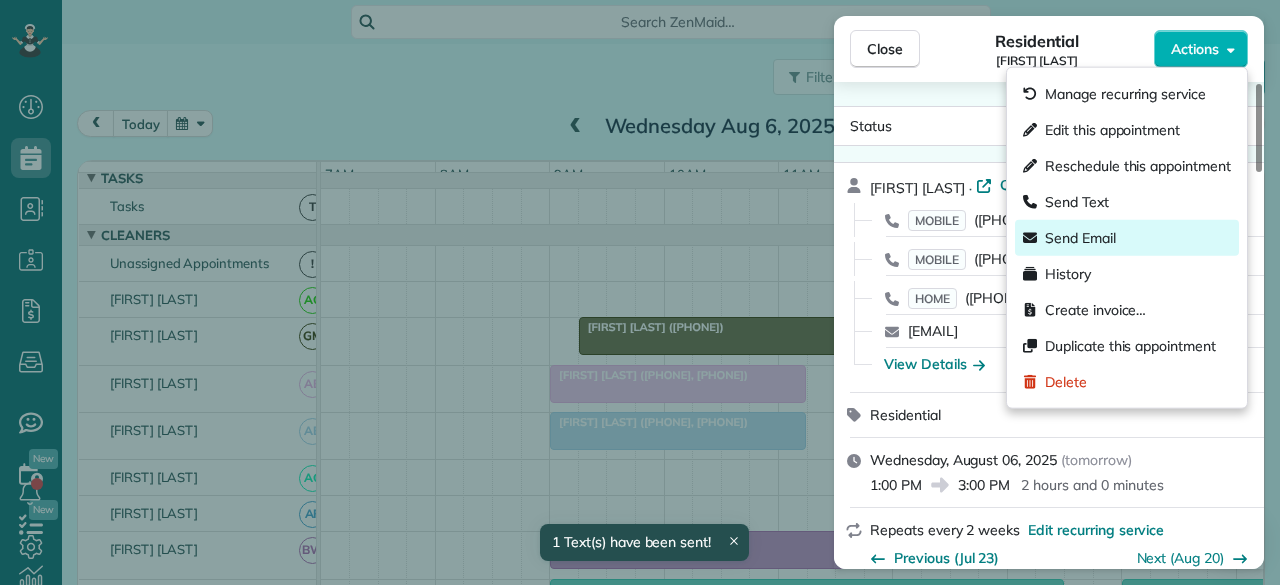 click on "Send Email" at bounding box center (1080, 238) 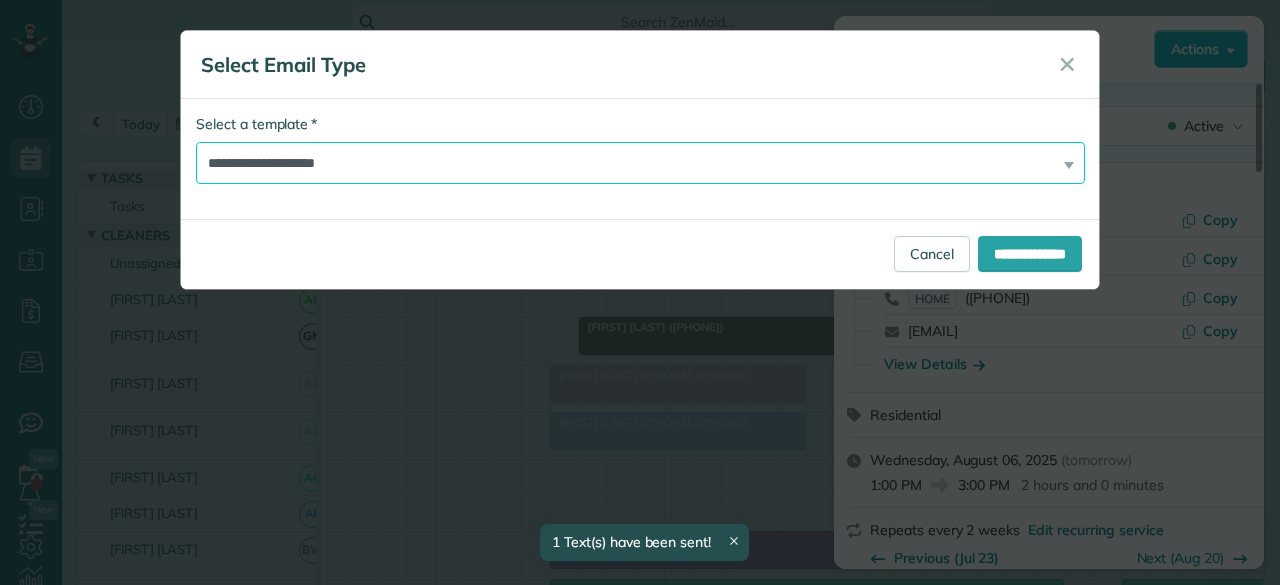 drag, startPoint x: 292, startPoint y: 167, endPoint x: 290, endPoint y: 177, distance: 10.198039 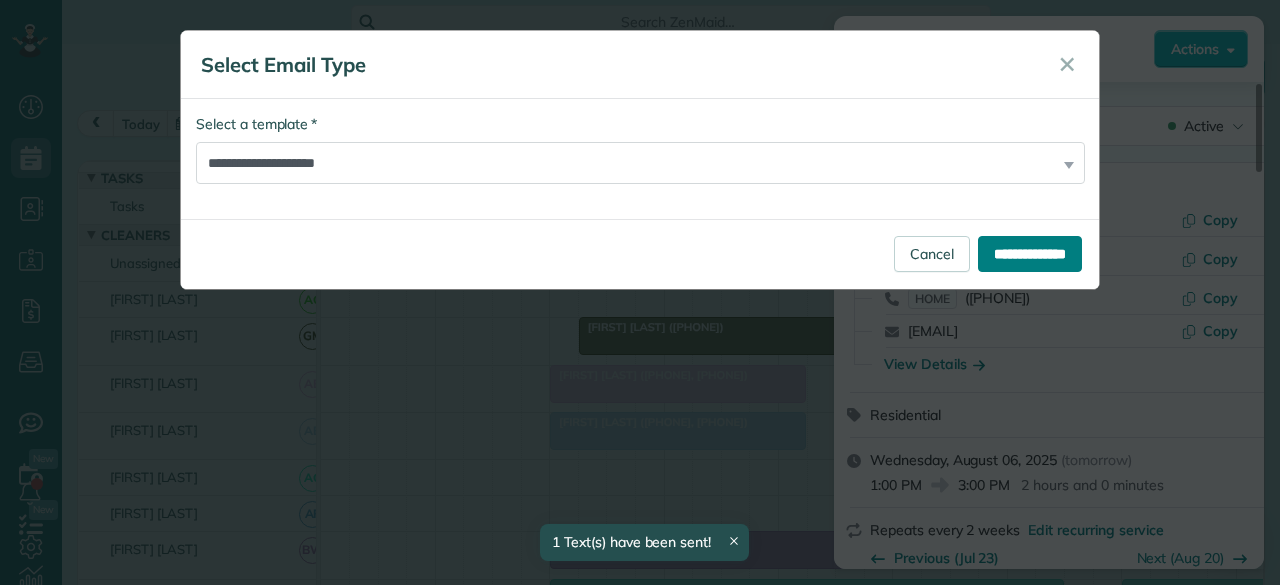 click on "**********" at bounding box center (1030, 254) 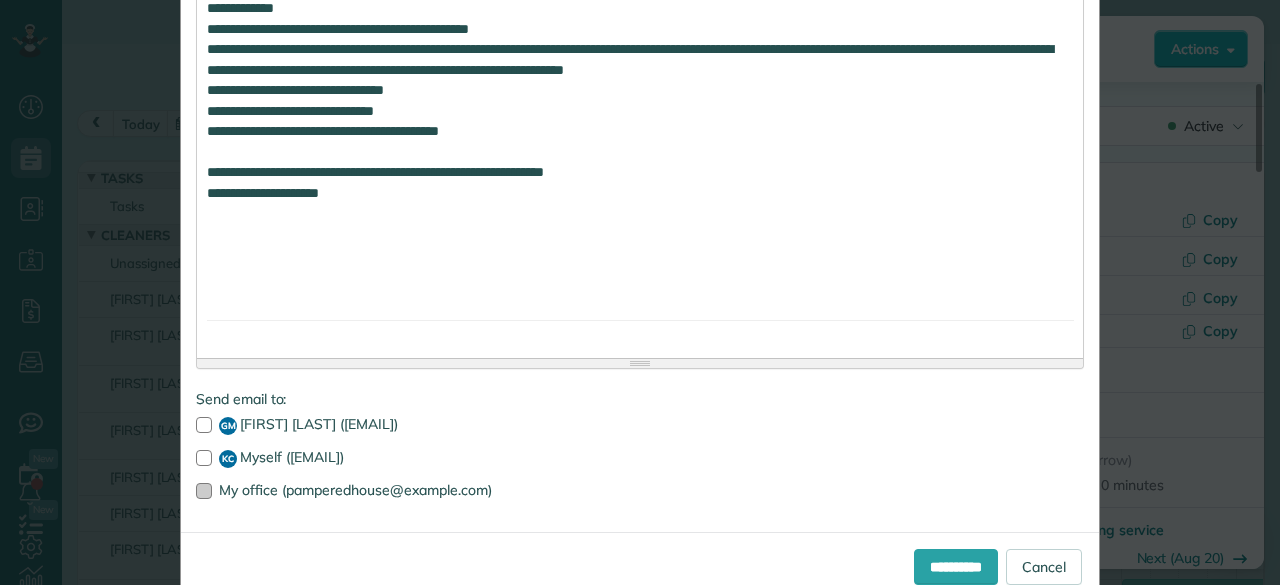 scroll, scrollTop: 1159, scrollLeft: 0, axis: vertical 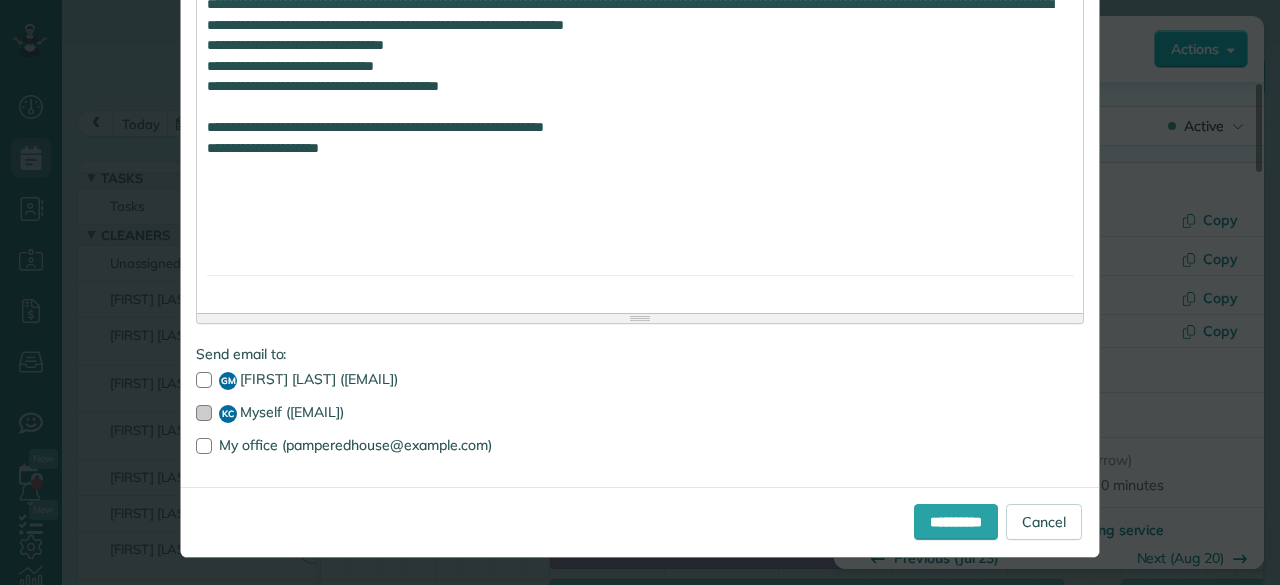 click at bounding box center (204, 413) 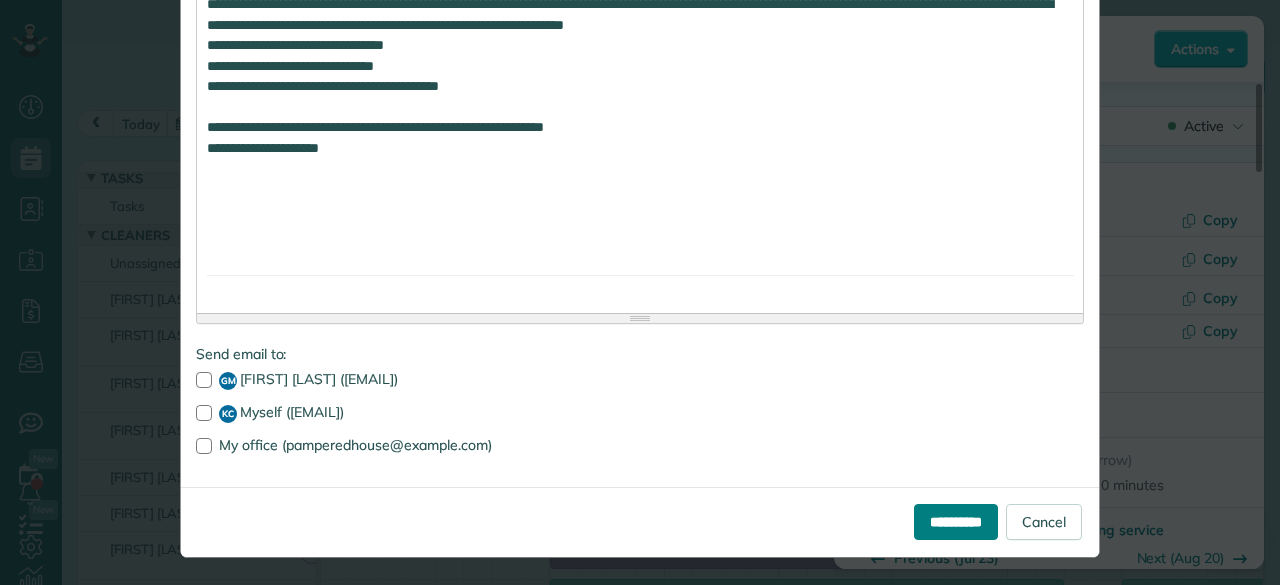 click on "**********" at bounding box center [956, 522] 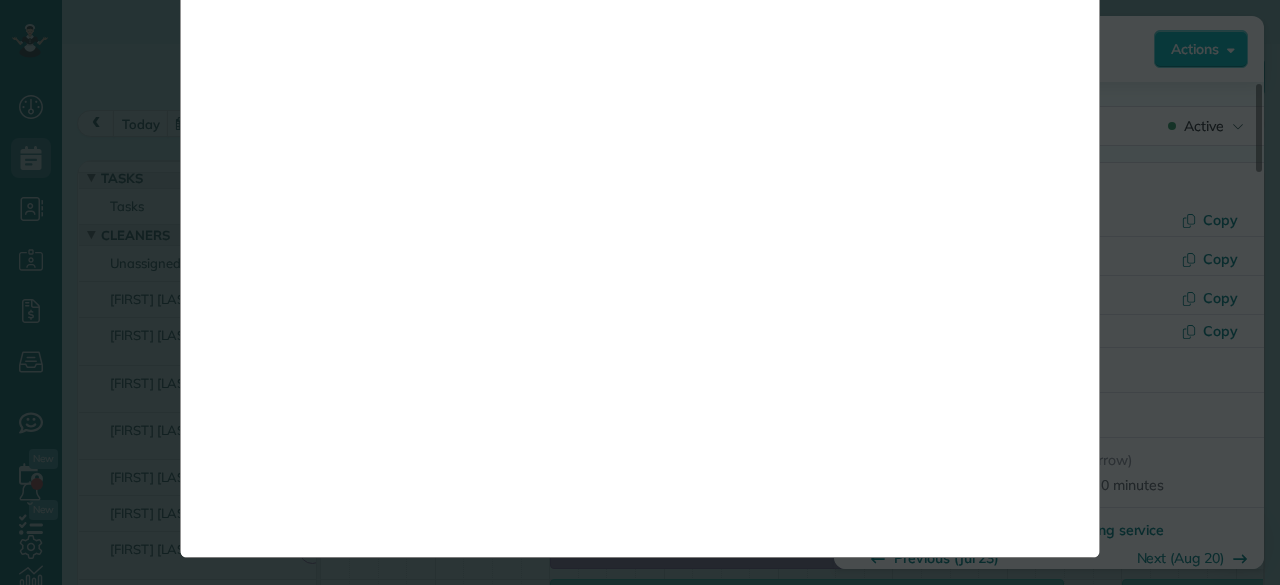 scroll, scrollTop: 0, scrollLeft: 0, axis: both 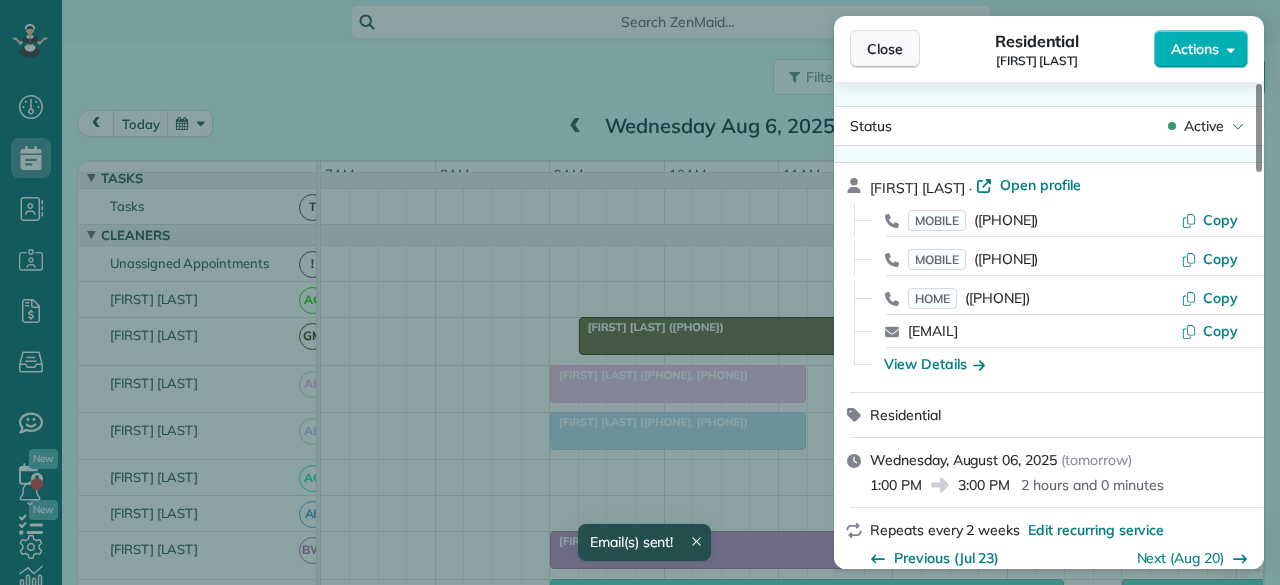 click on "Close" at bounding box center [885, 49] 